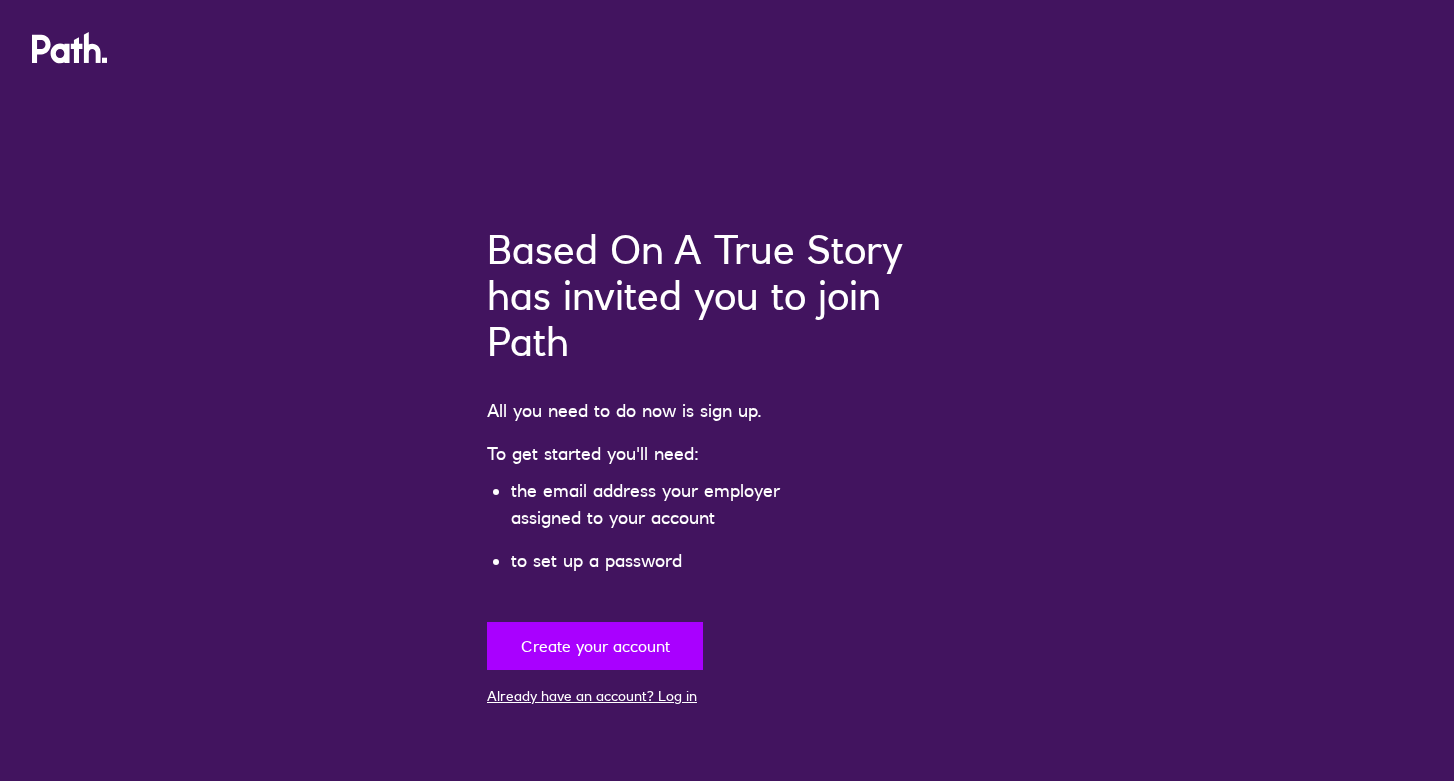 scroll, scrollTop: 0, scrollLeft: 0, axis: both 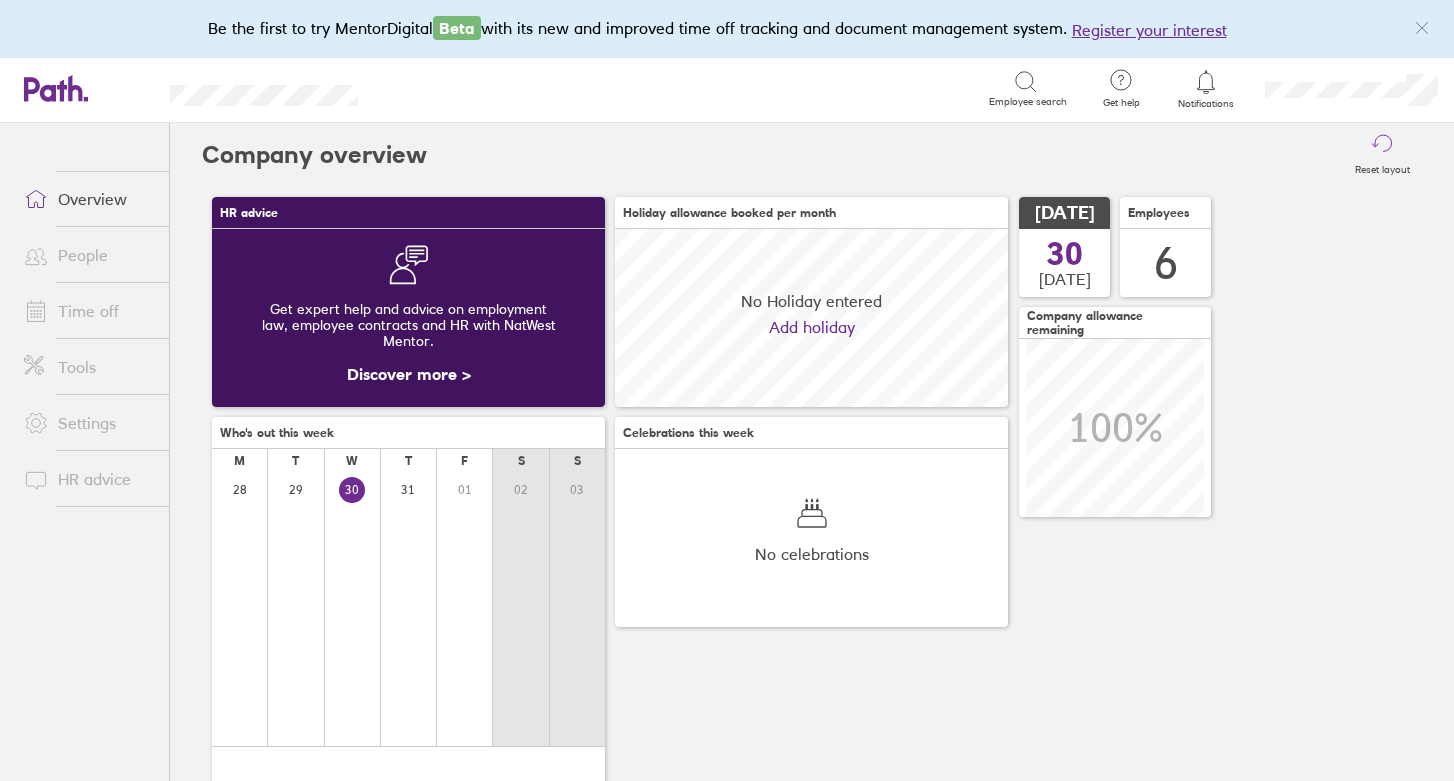 click on "People" at bounding box center [88, 255] 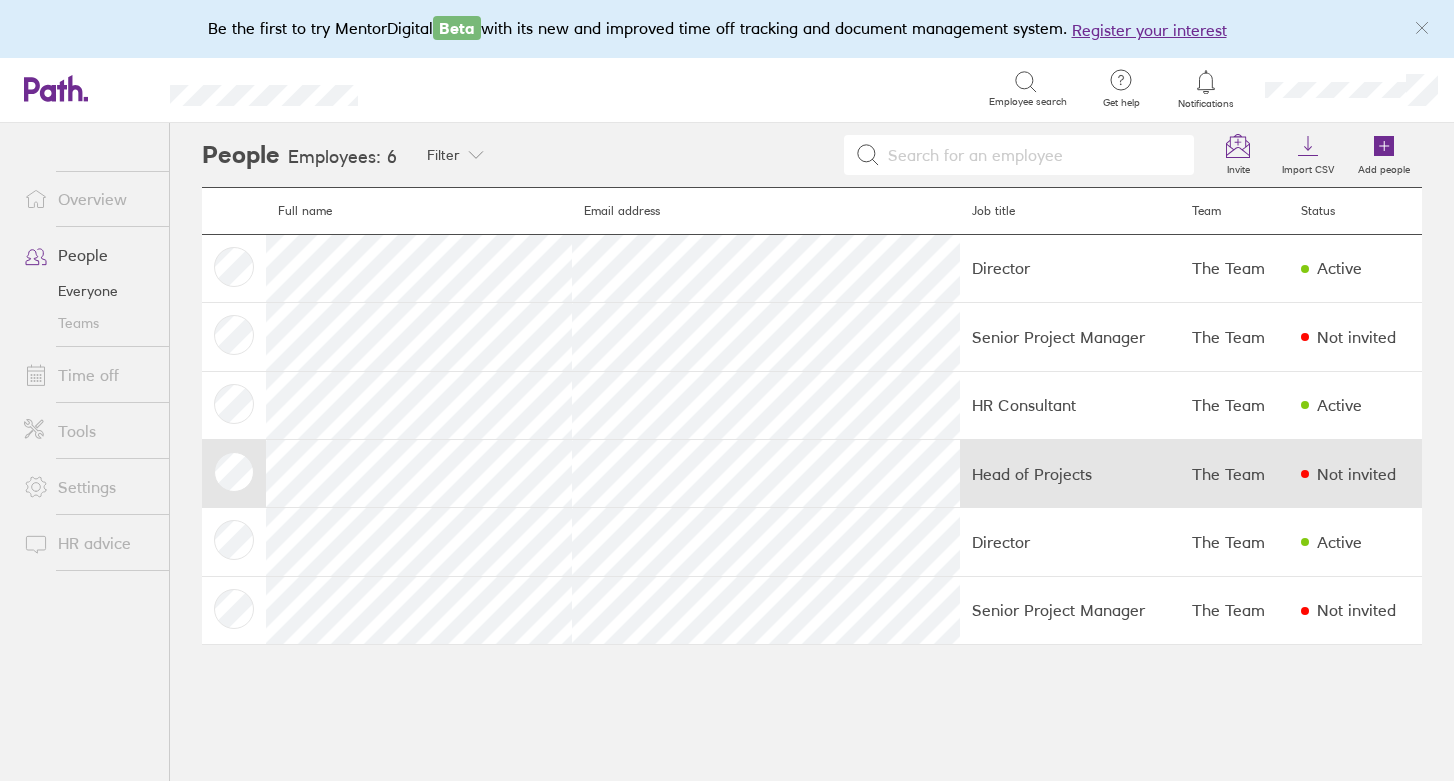click on "Head of Projects" at bounding box center (1070, 474) 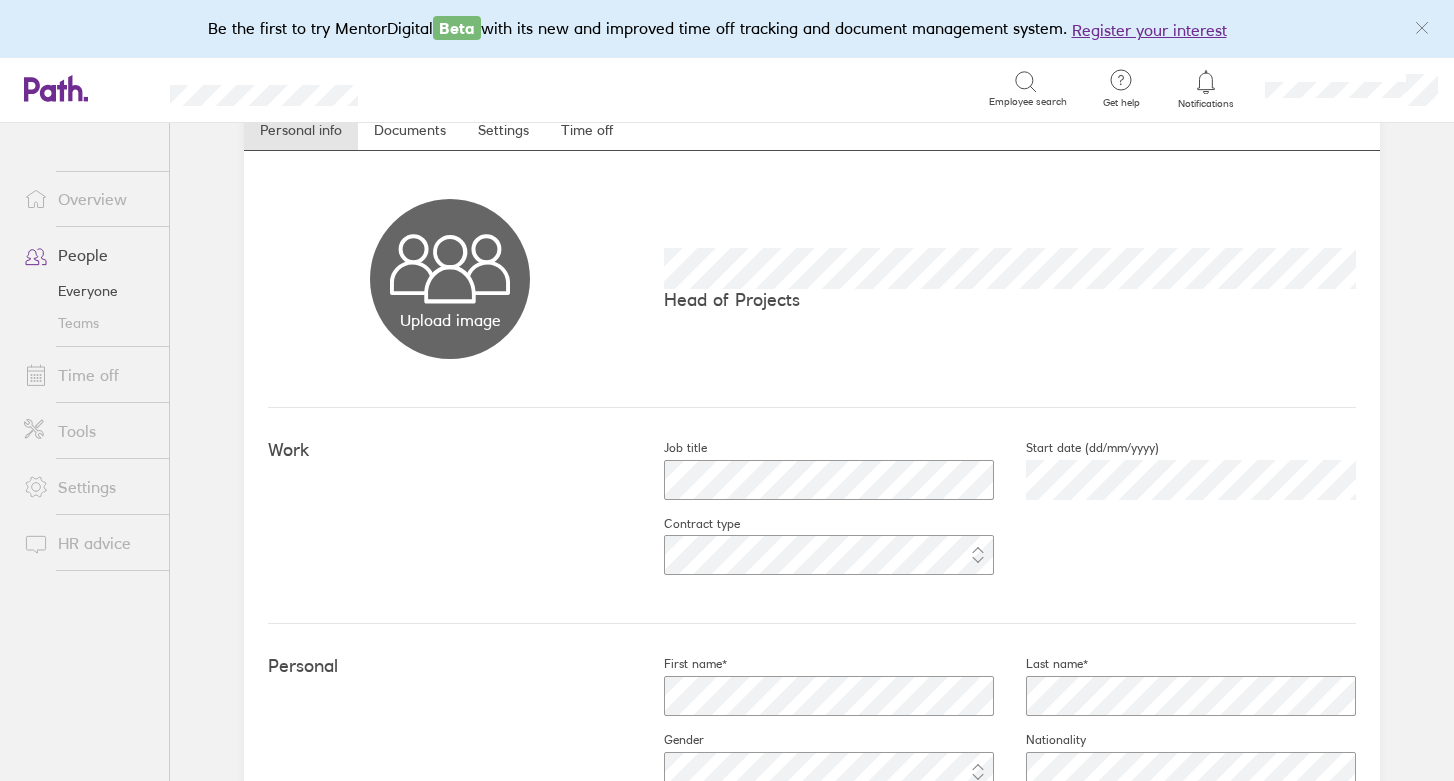 scroll, scrollTop: 84, scrollLeft: 0, axis: vertical 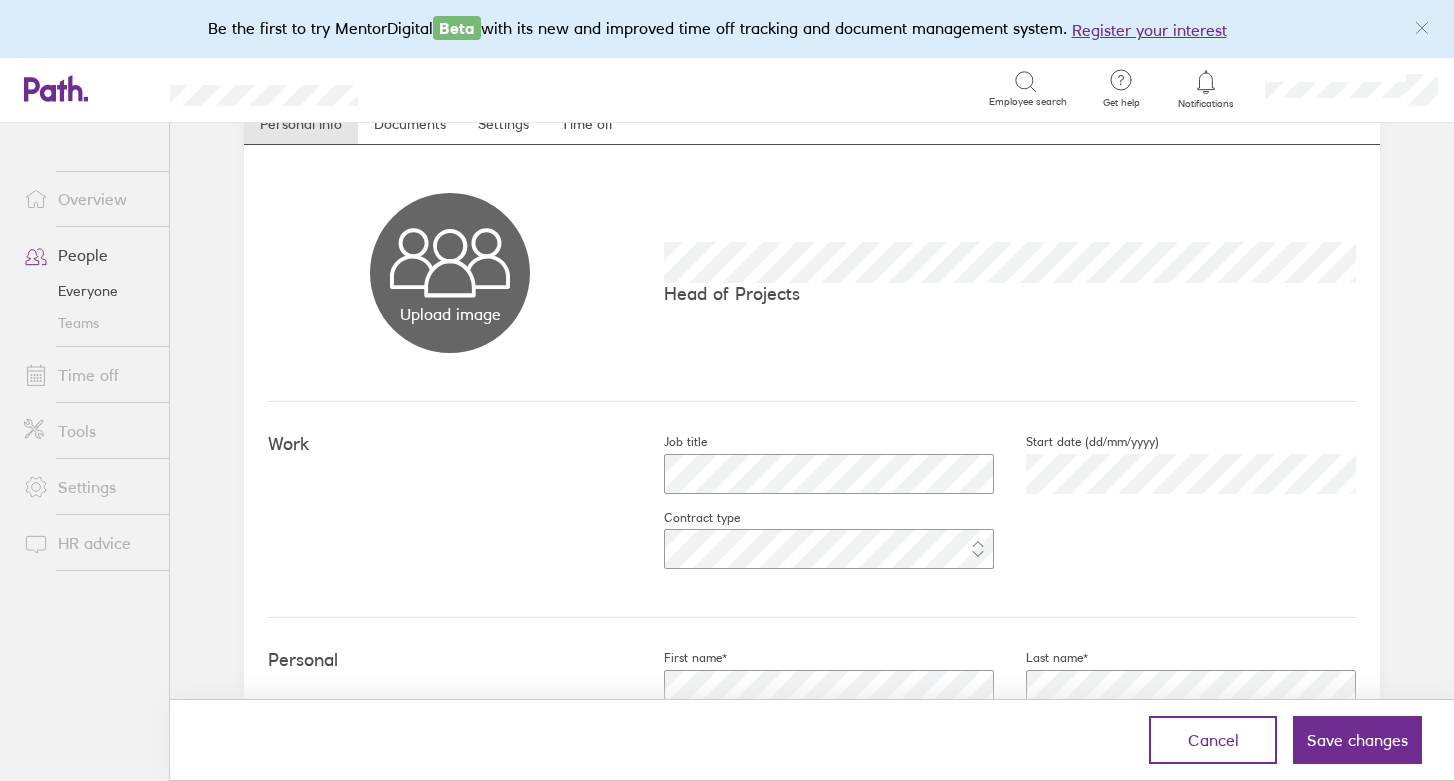 click on "Work Job title Start date (dd/mm/yyyy) Contract type" at bounding box center [812, 510] 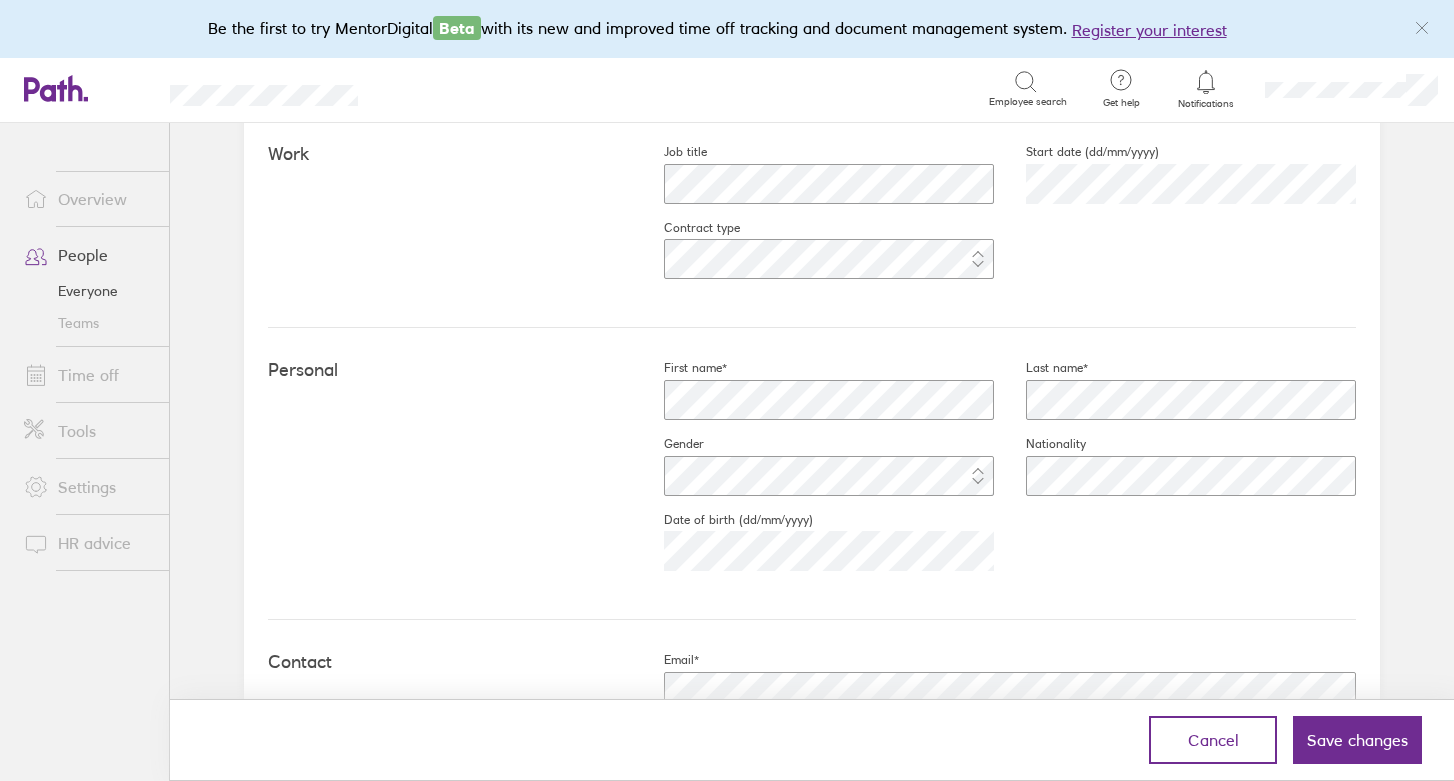scroll, scrollTop: 377, scrollLeft: 0, axis: vertical 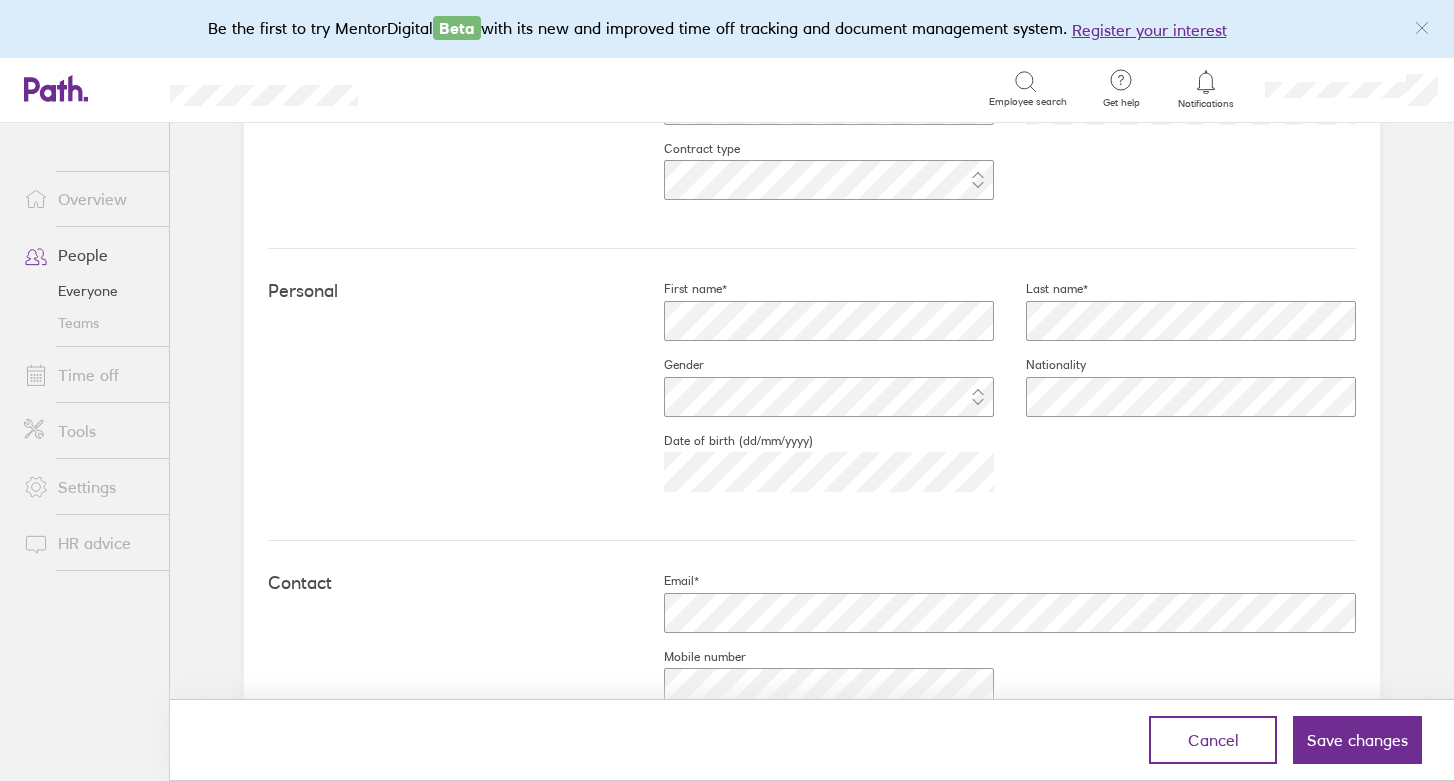 click on "[DATE]" at bounding box center [813, 472] 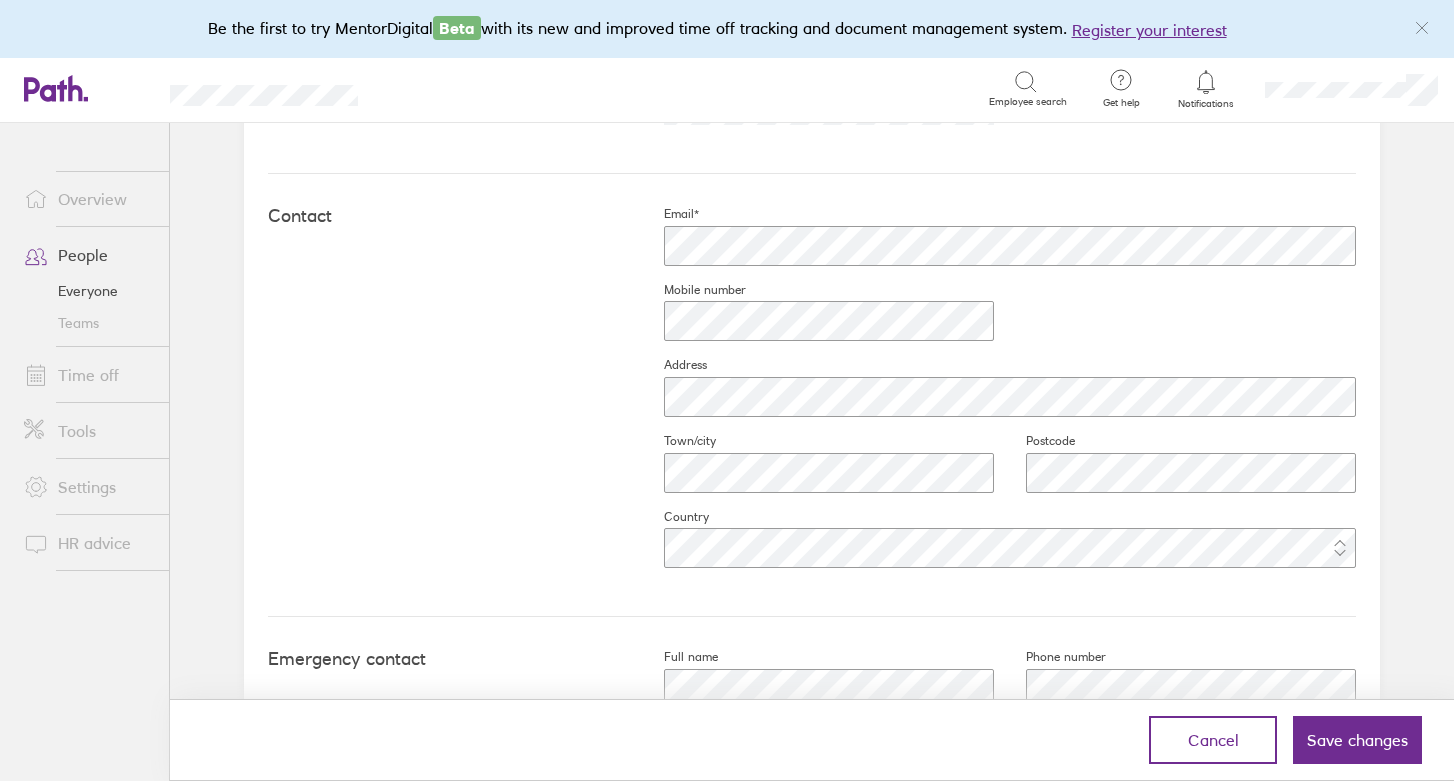 scroll, scrollTop: 823, scrollLeft: 0, axis: vertical 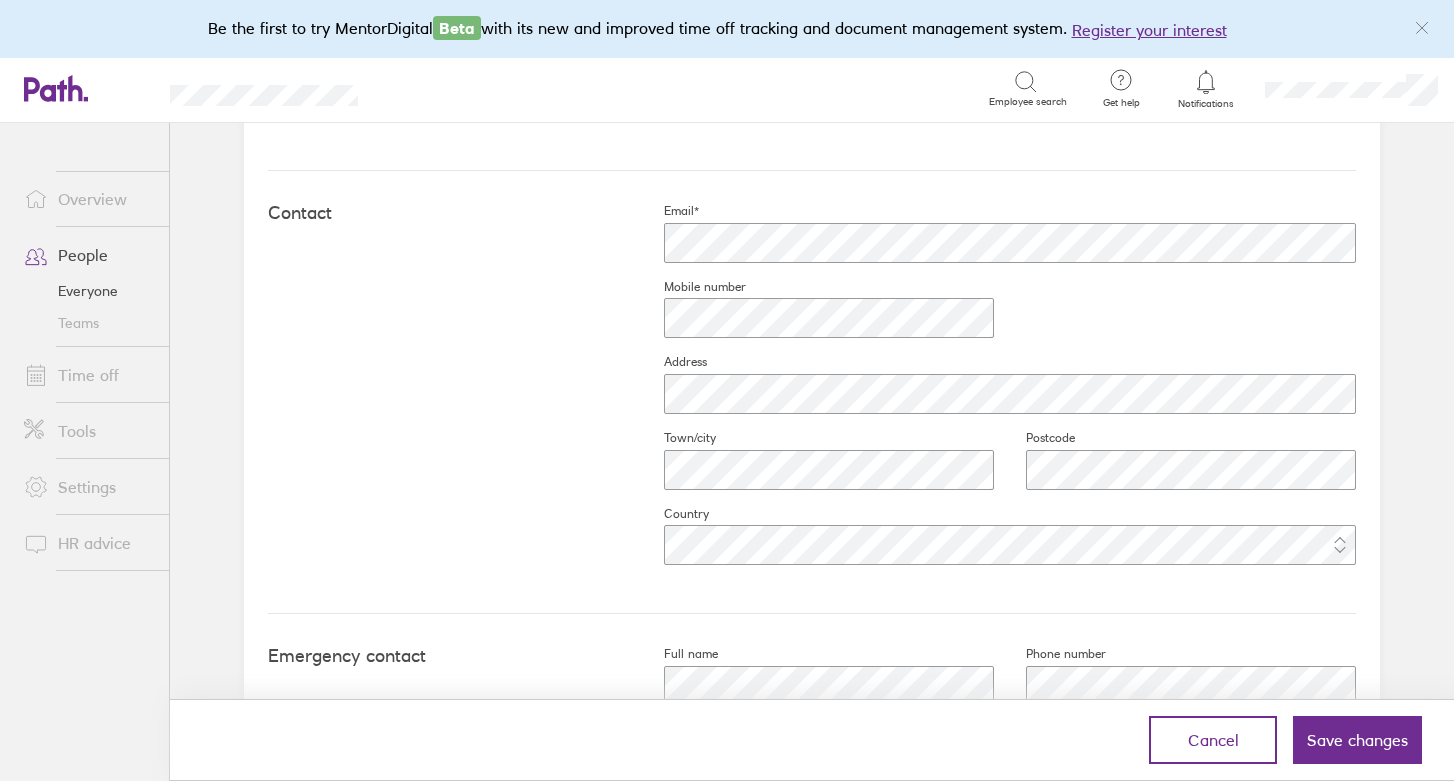 click on "Contact Email* Mobile number Address Town/city Postcode Country" at bounding box center (812, 392) 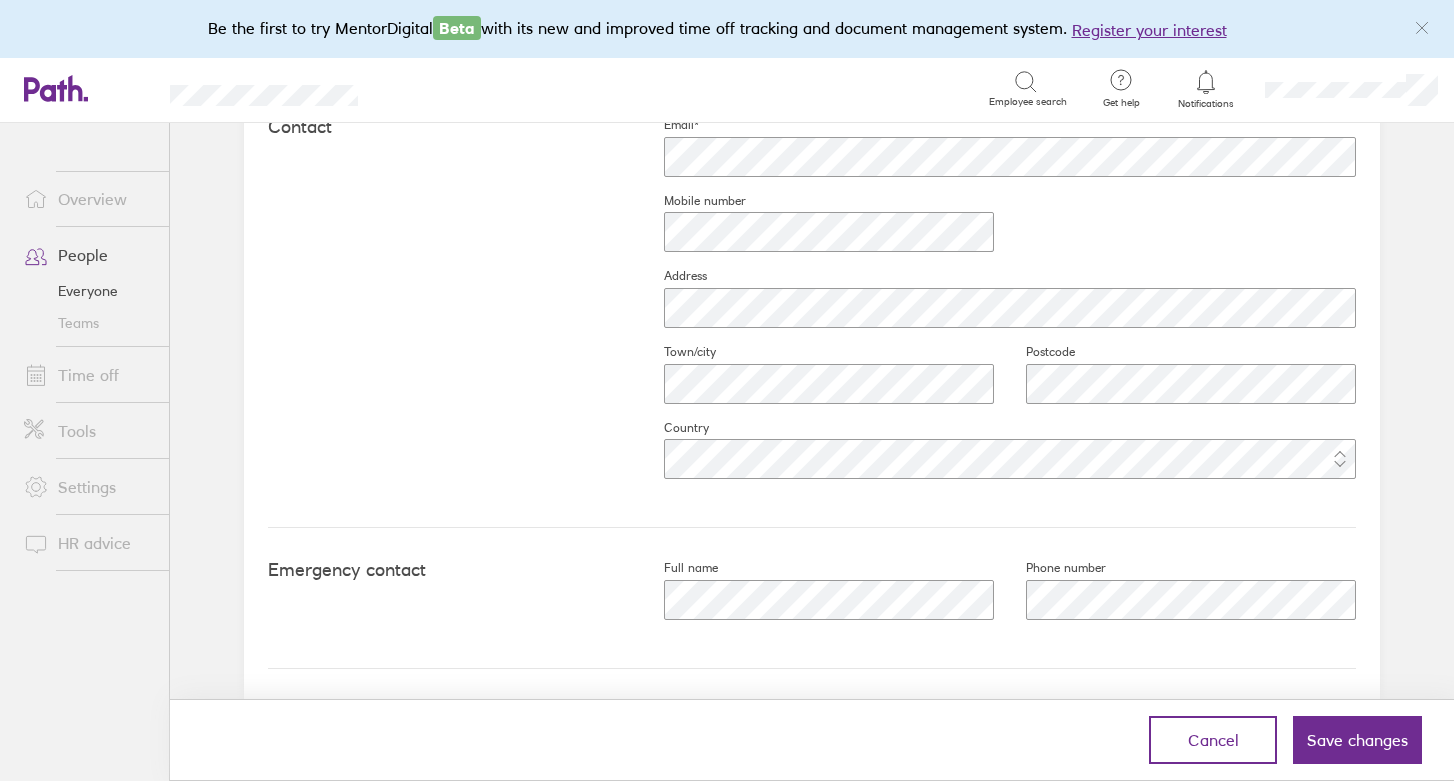 scroll, scrollTop: 916, scrollLeft: 0, axis: vertical 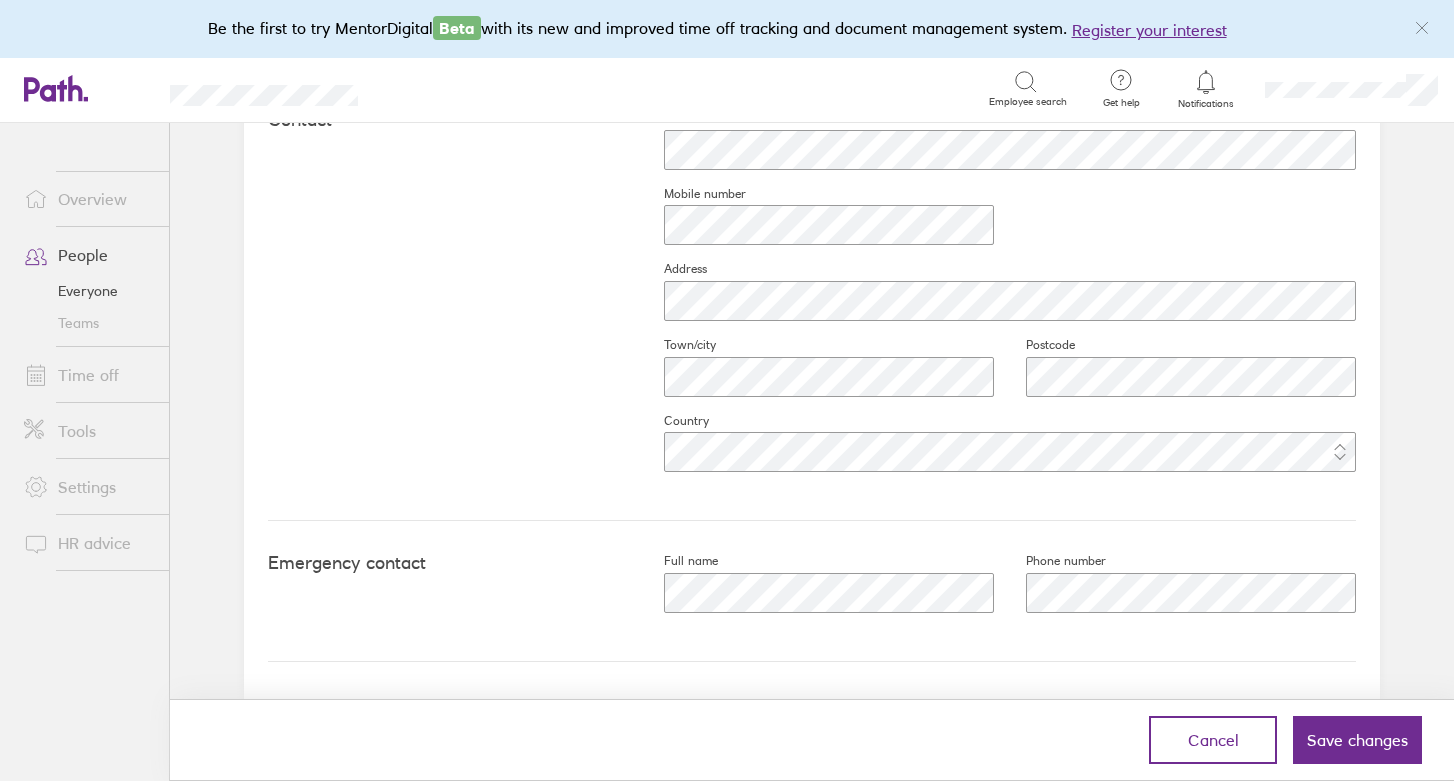 click on "Contact Email* Mobile number Address Town/city Postcode Country" at bounding box center [812, 299] 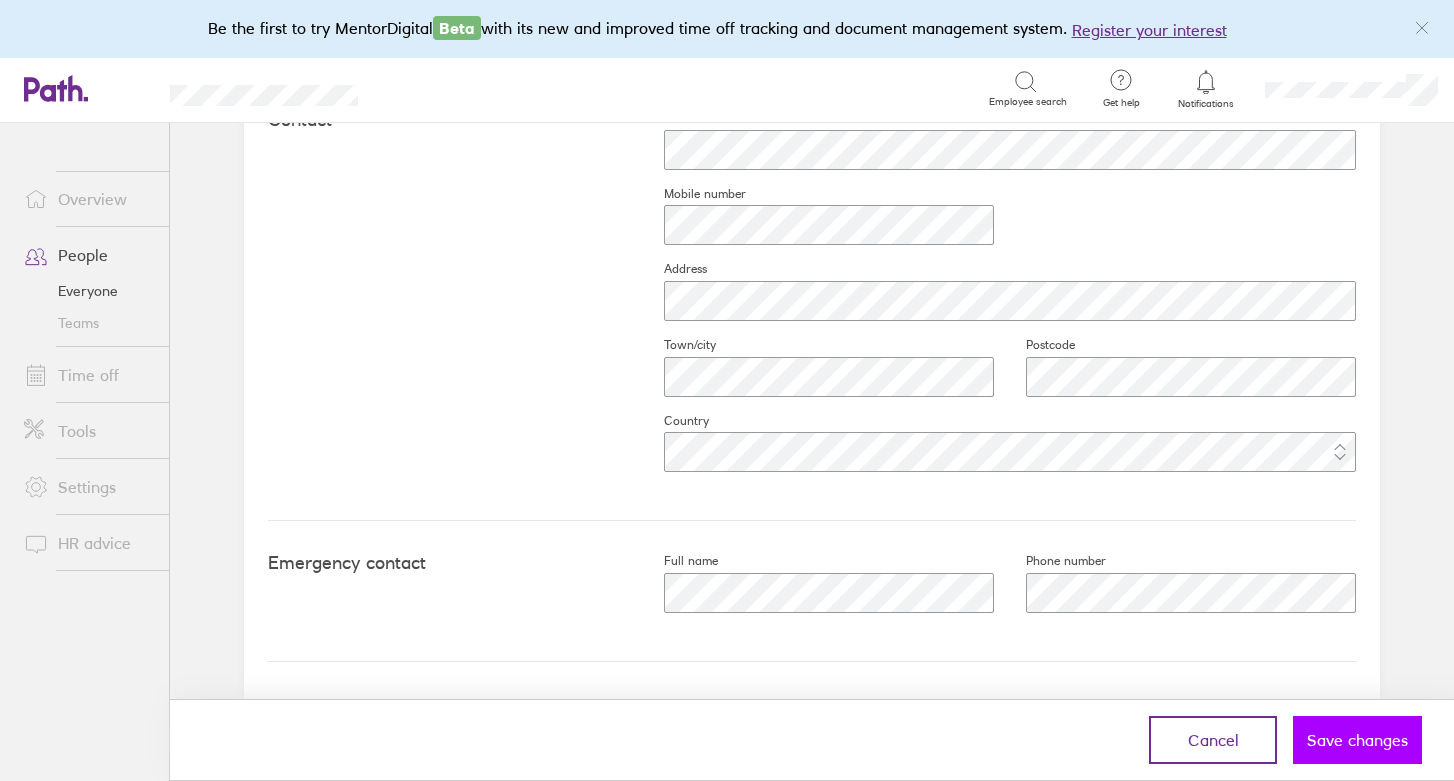 click on "Save changes" at bounding box center [1357, 740] 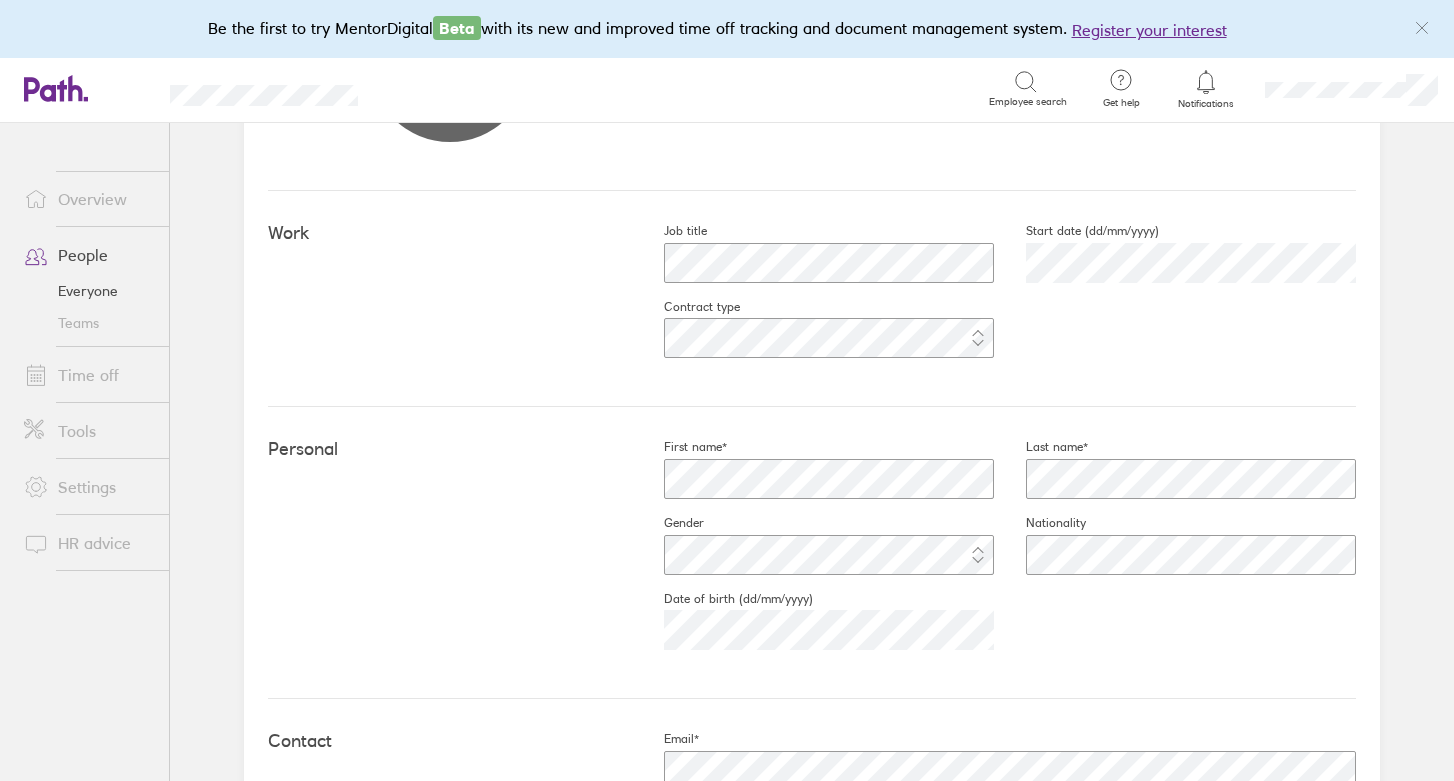 scroll, scrollTop: 284, scrollLeft: 0, axis: vertical 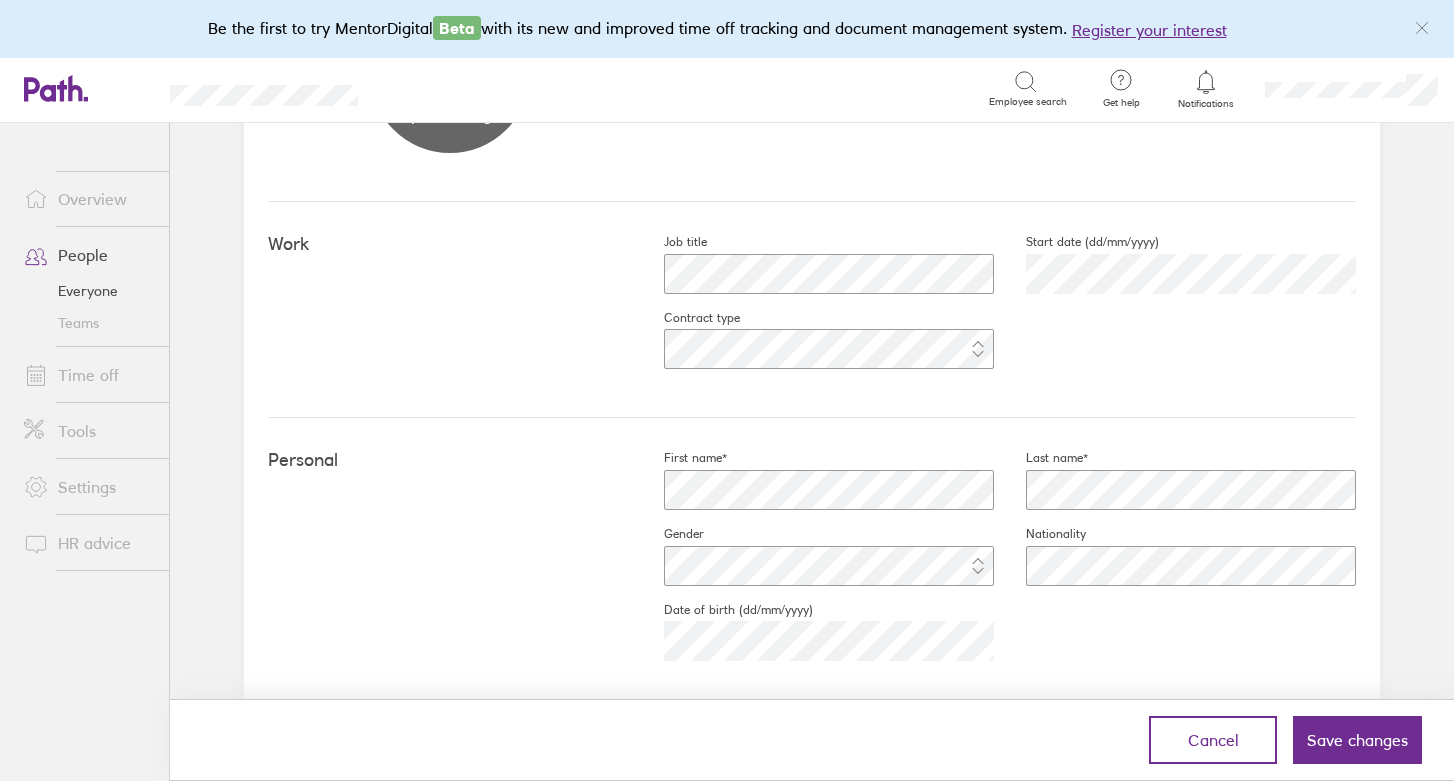 click on "First name* Last name* Gender Nationality Date of birth (dd/mm/yyyy) [DEMOGRAPHIC_DATA]" at bounding box center (994, 563) 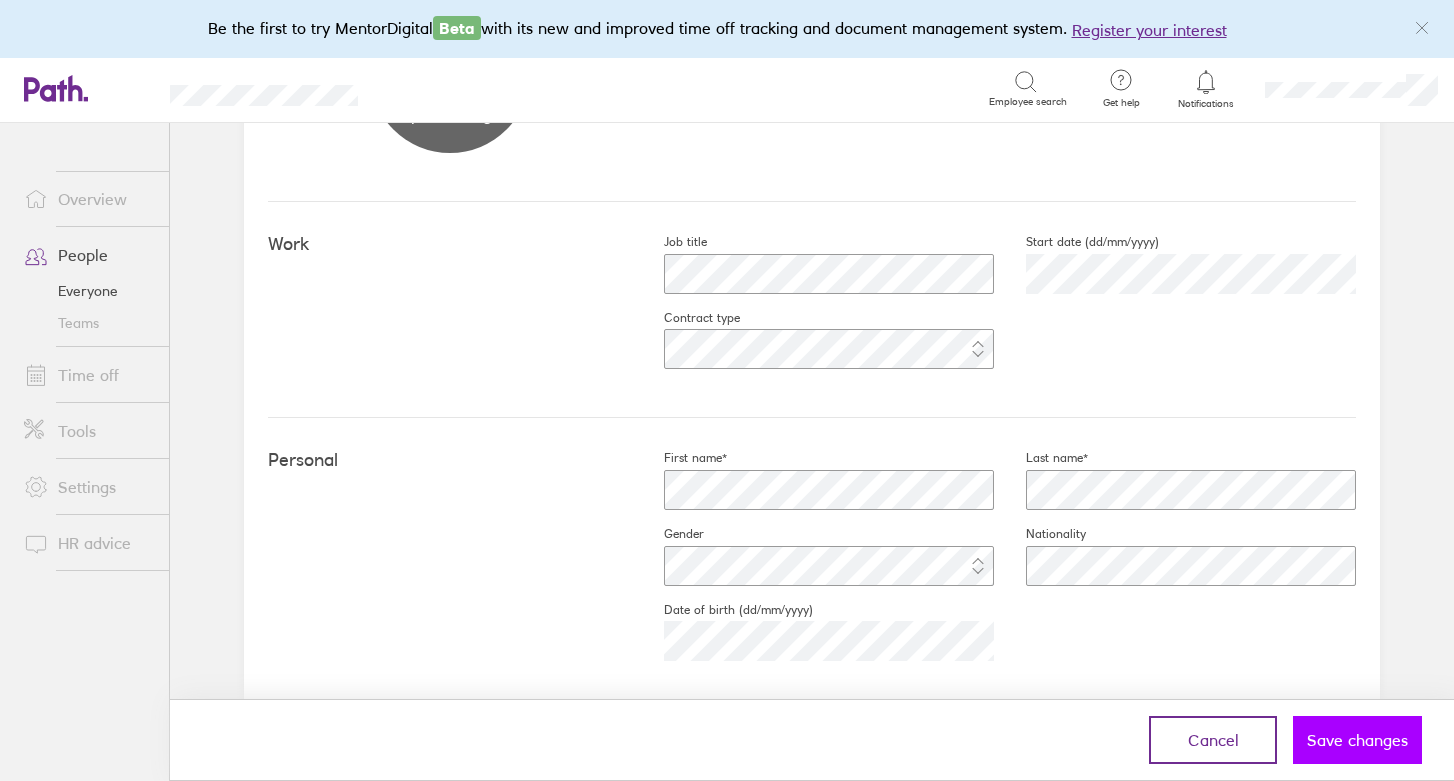 click on "Save changes" at bounding box center [1357, 740] 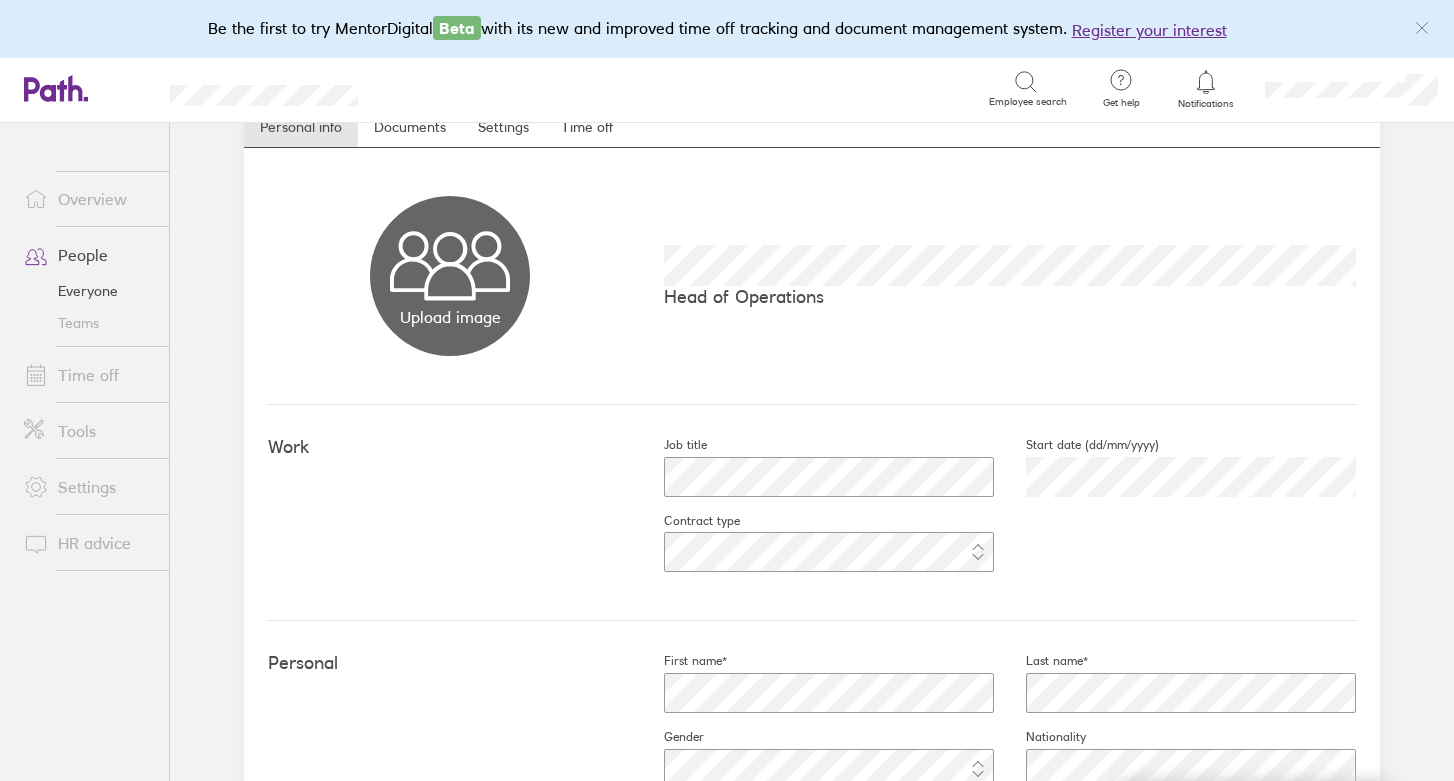 scroll, scrollTop: 0, scrollLeft: 0, axis: both 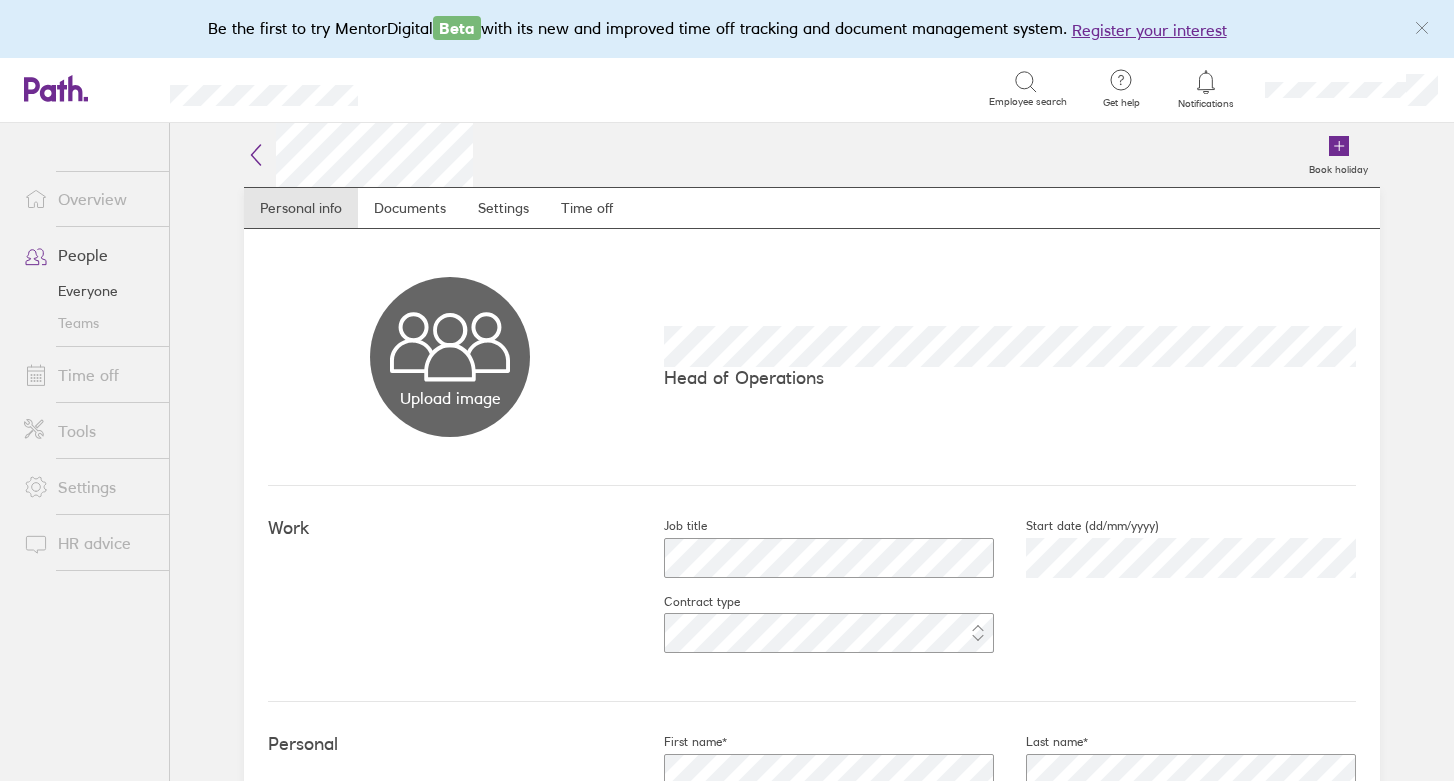 click 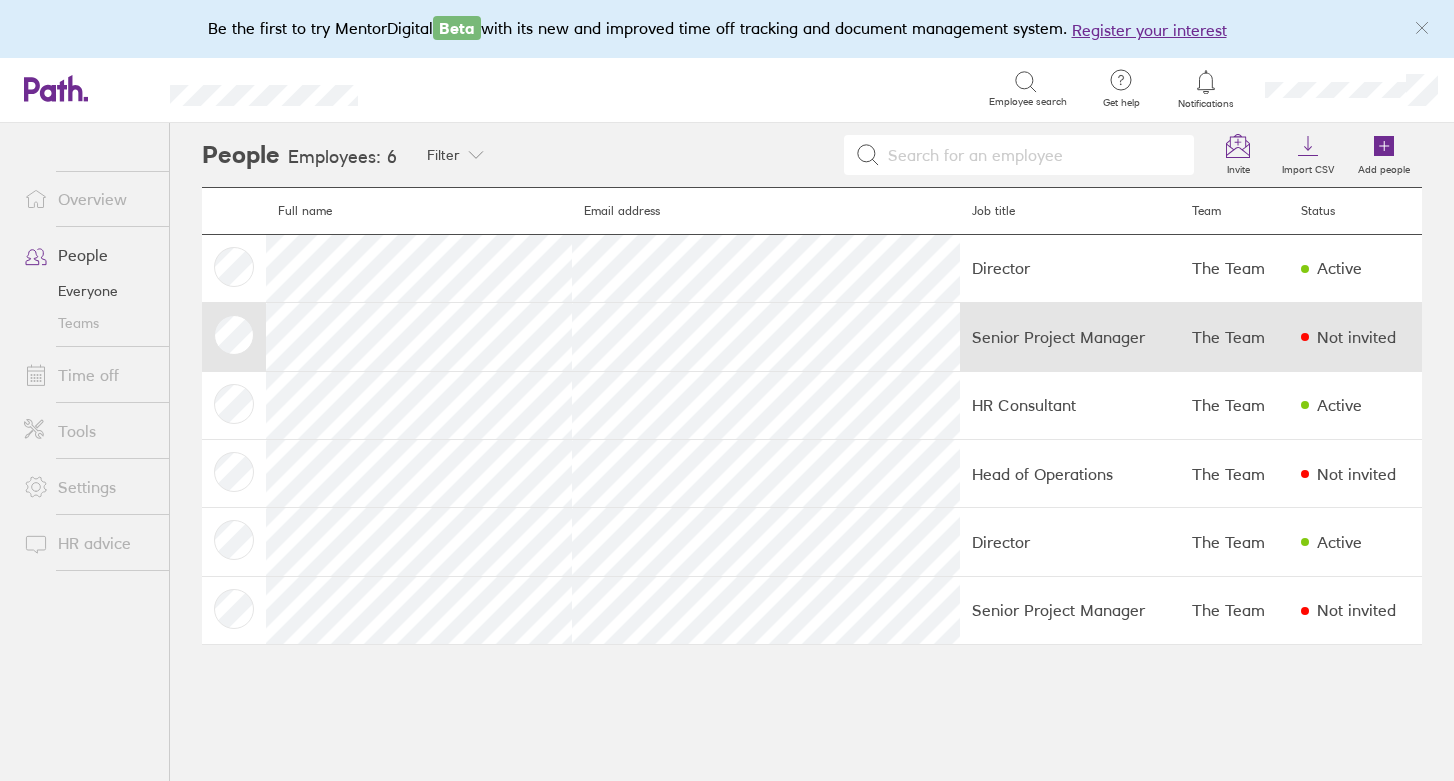click on "Senior Project Manager" at bounding box center (1070, 337) 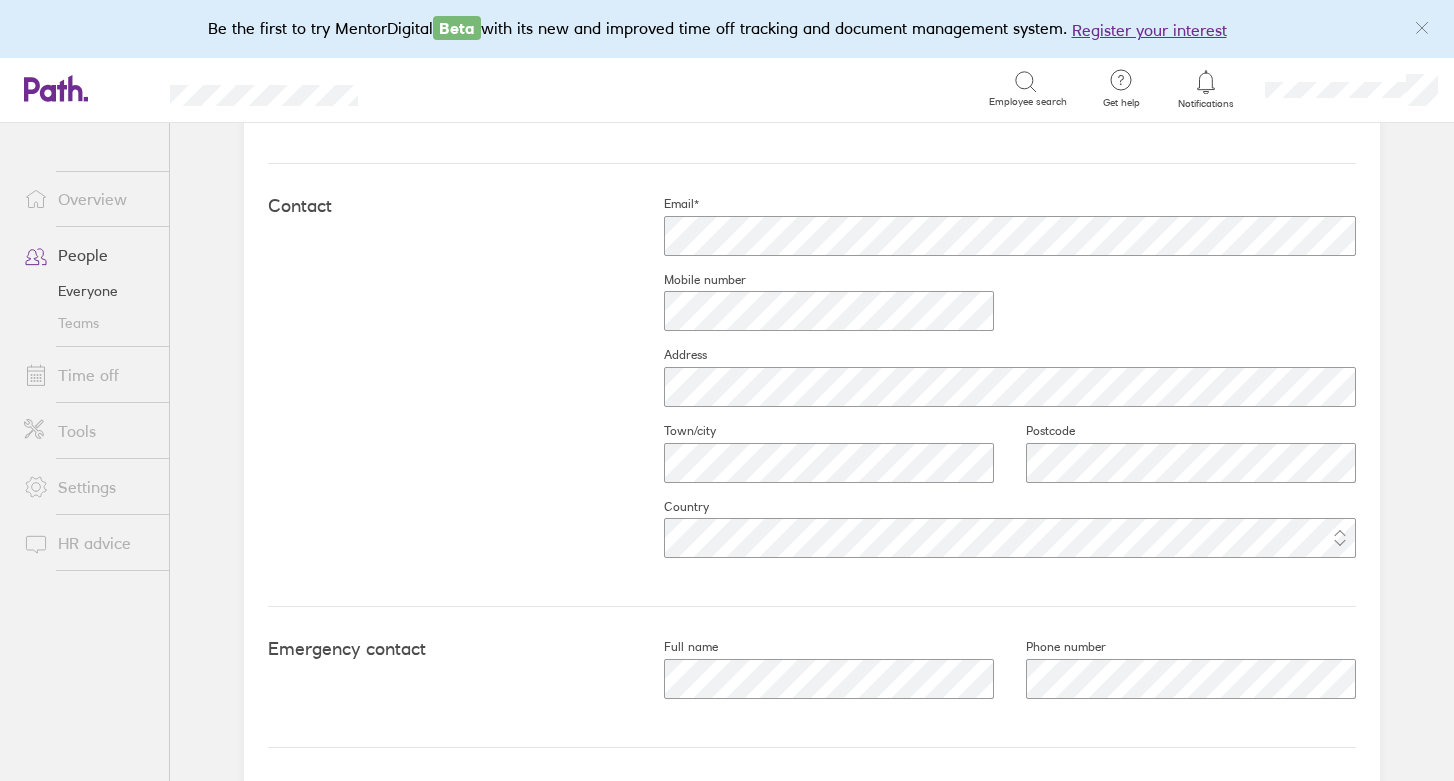 scroll, scrollTop: 843, scrollLeft: 0, axis: vertical 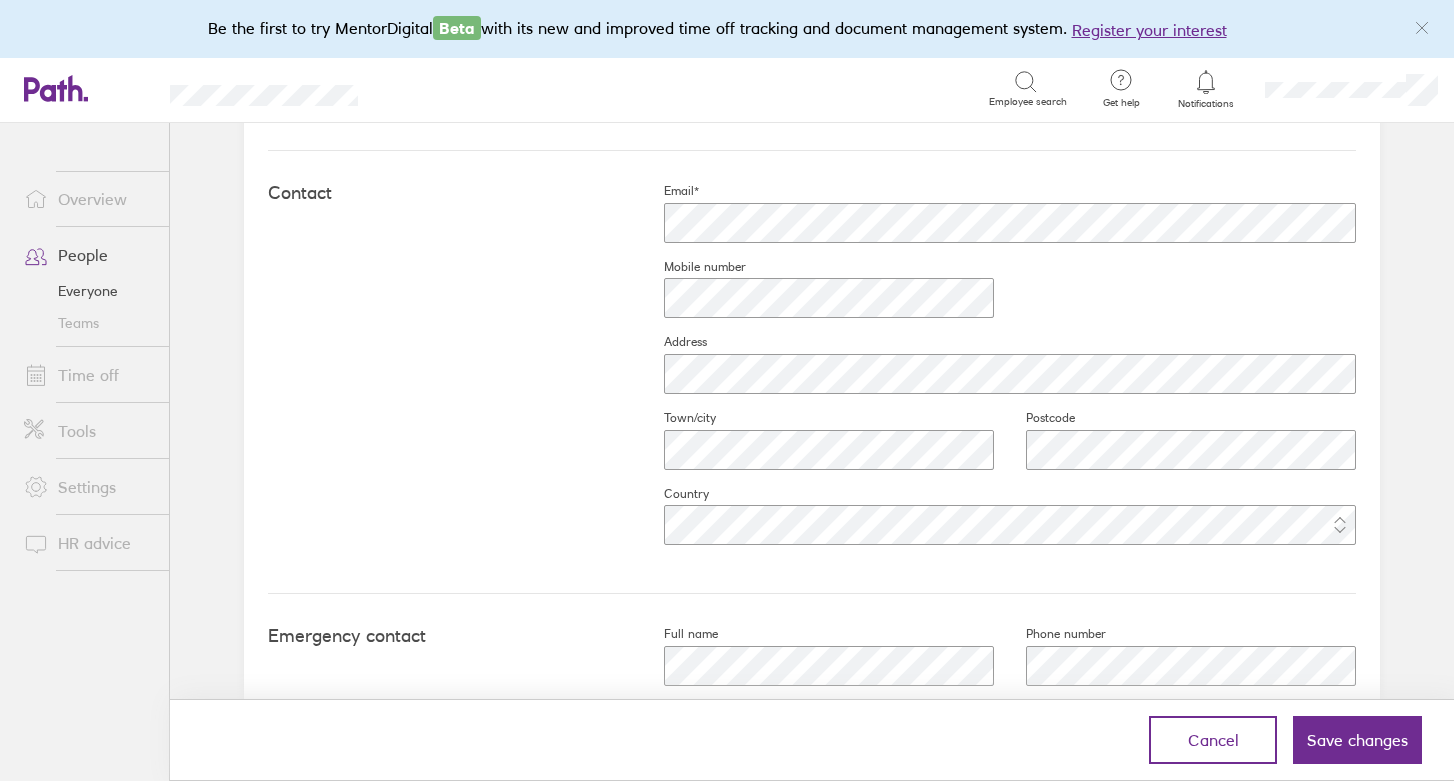 click on "Contact Email* Mobile number Address Town/city Postcode Country" at bounding box center (812, 372) 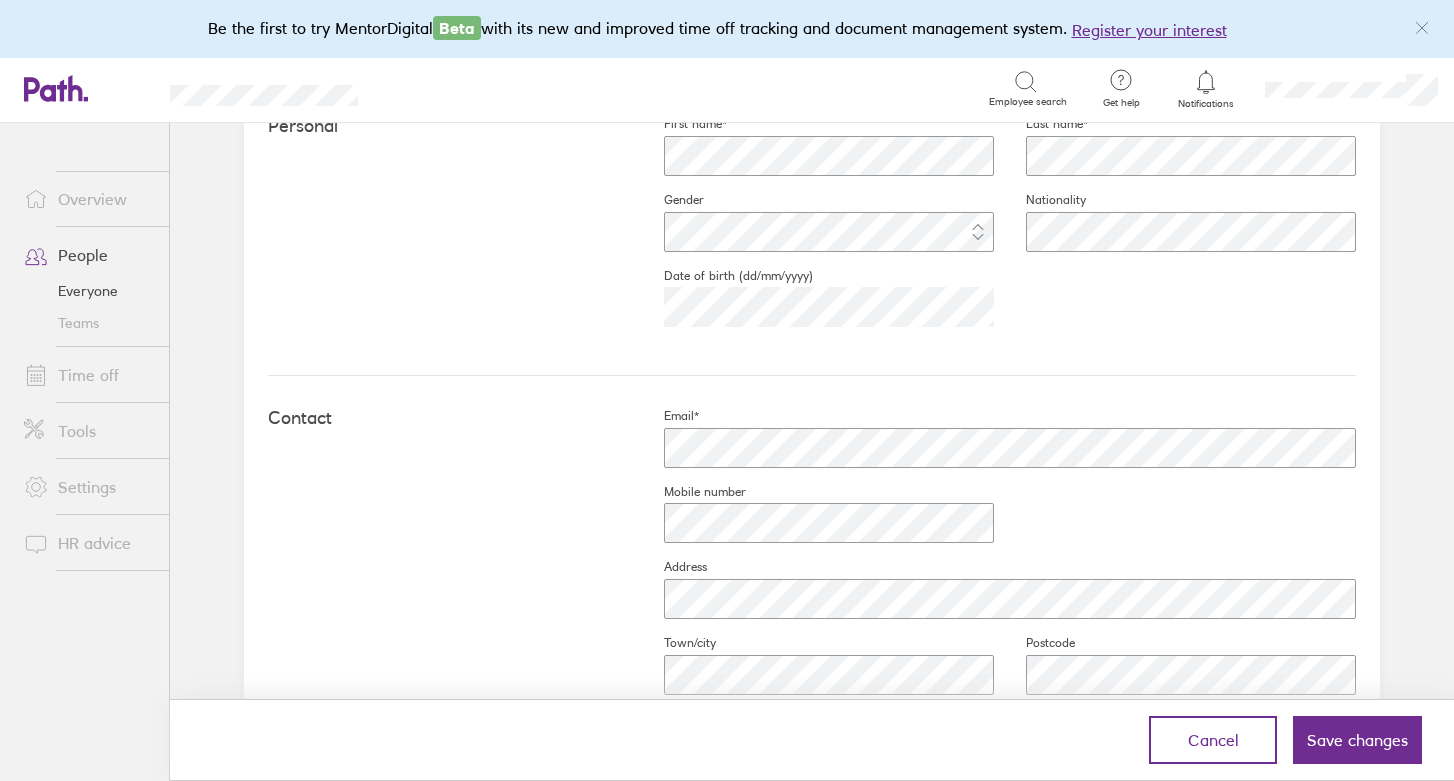 scroll, scrollTop: 545, scrollLeft: 0, axis: vertical 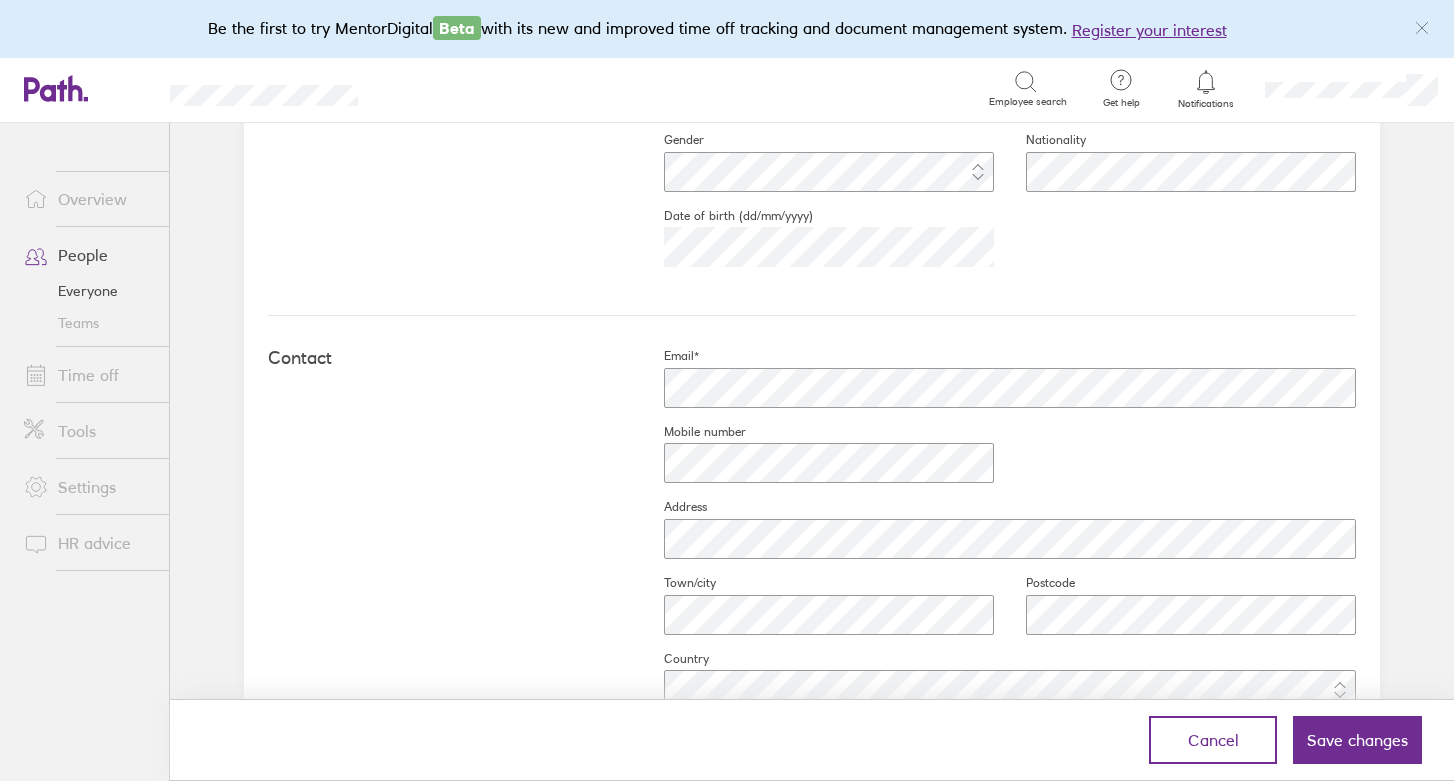 click on "First name* Last name* Gender Nationality Date of birth (dd/mm/yyyy) [DEMOGRAPHIC_DATA]" at bounding box center [994, 169] 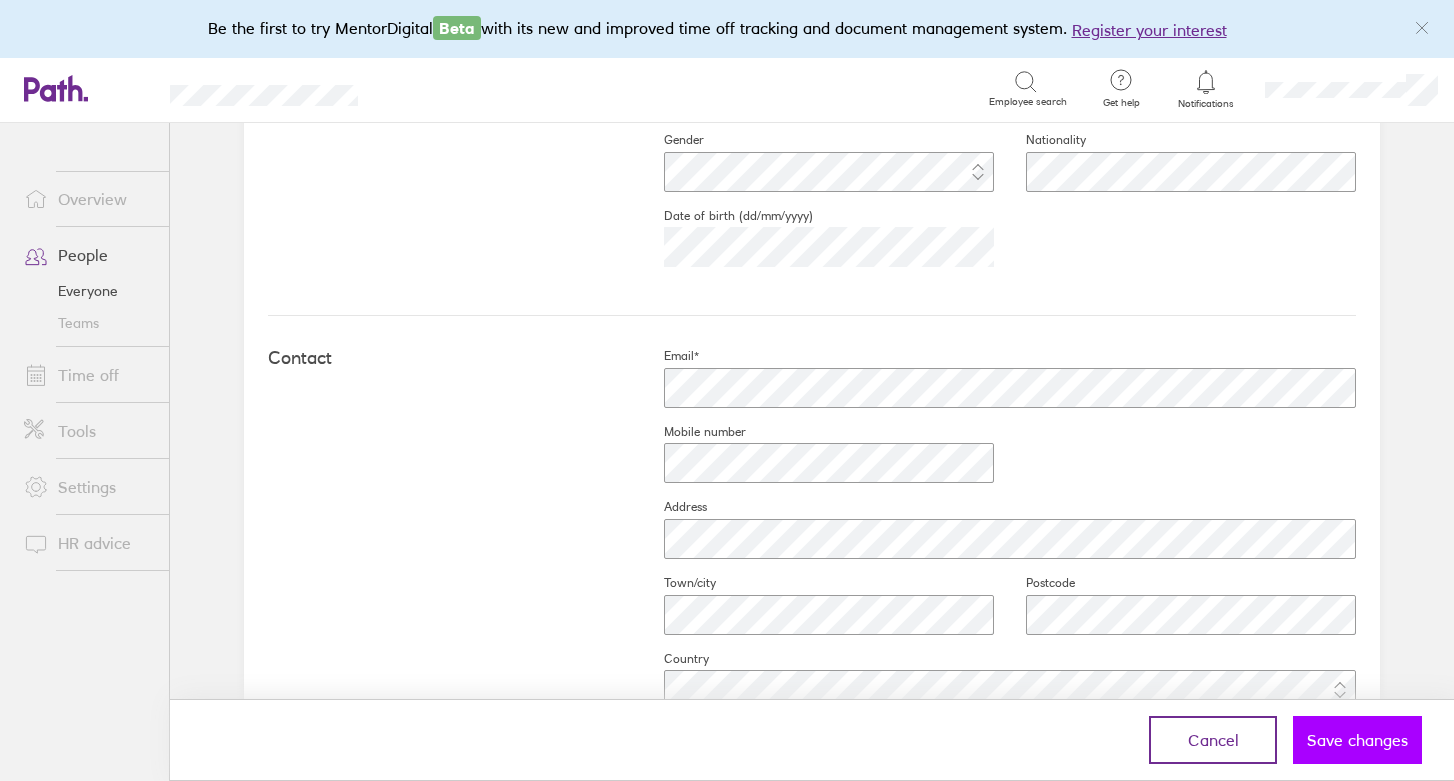 click on "Save changes" at bounding box center (1357, 740) 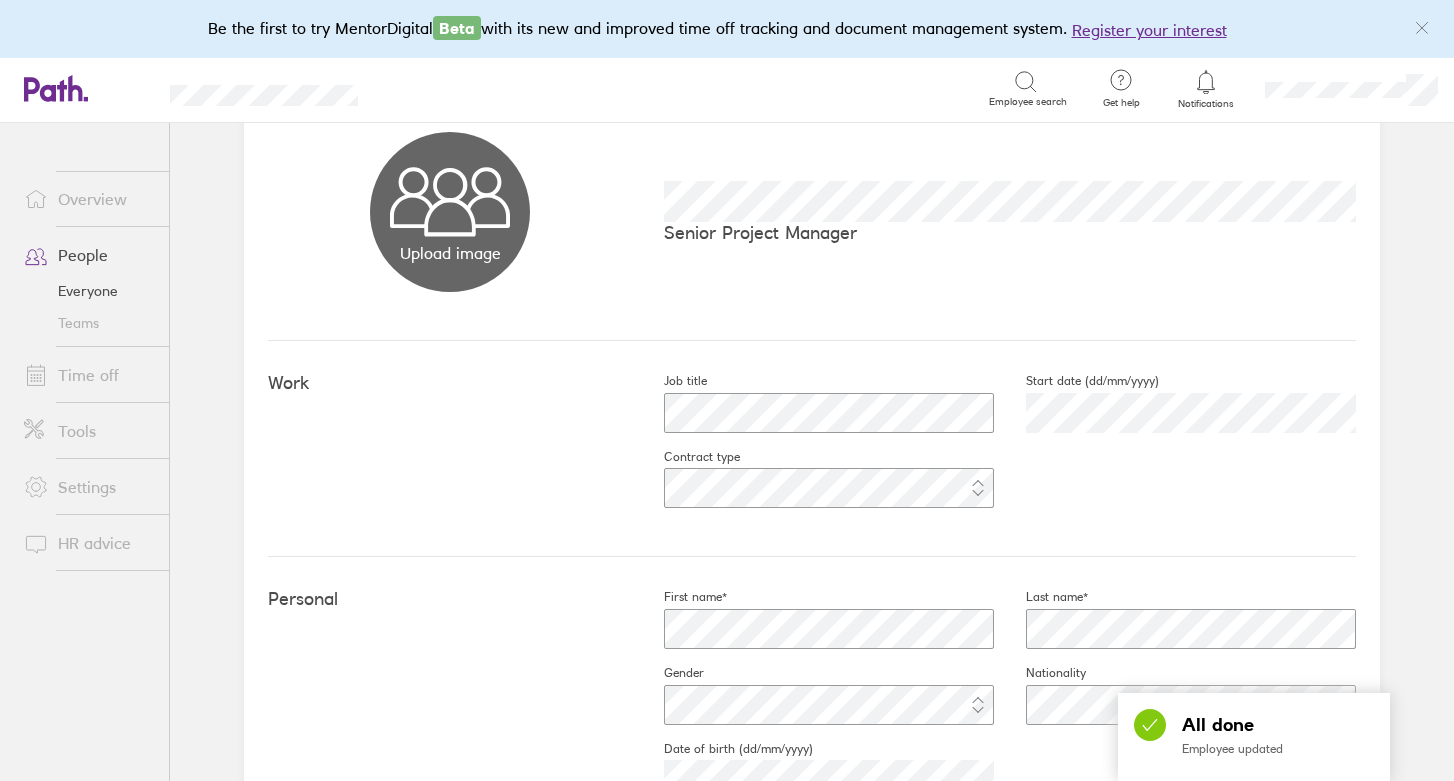scroll, scrollTop: 33, scrollLeft: 0, axis: vertical 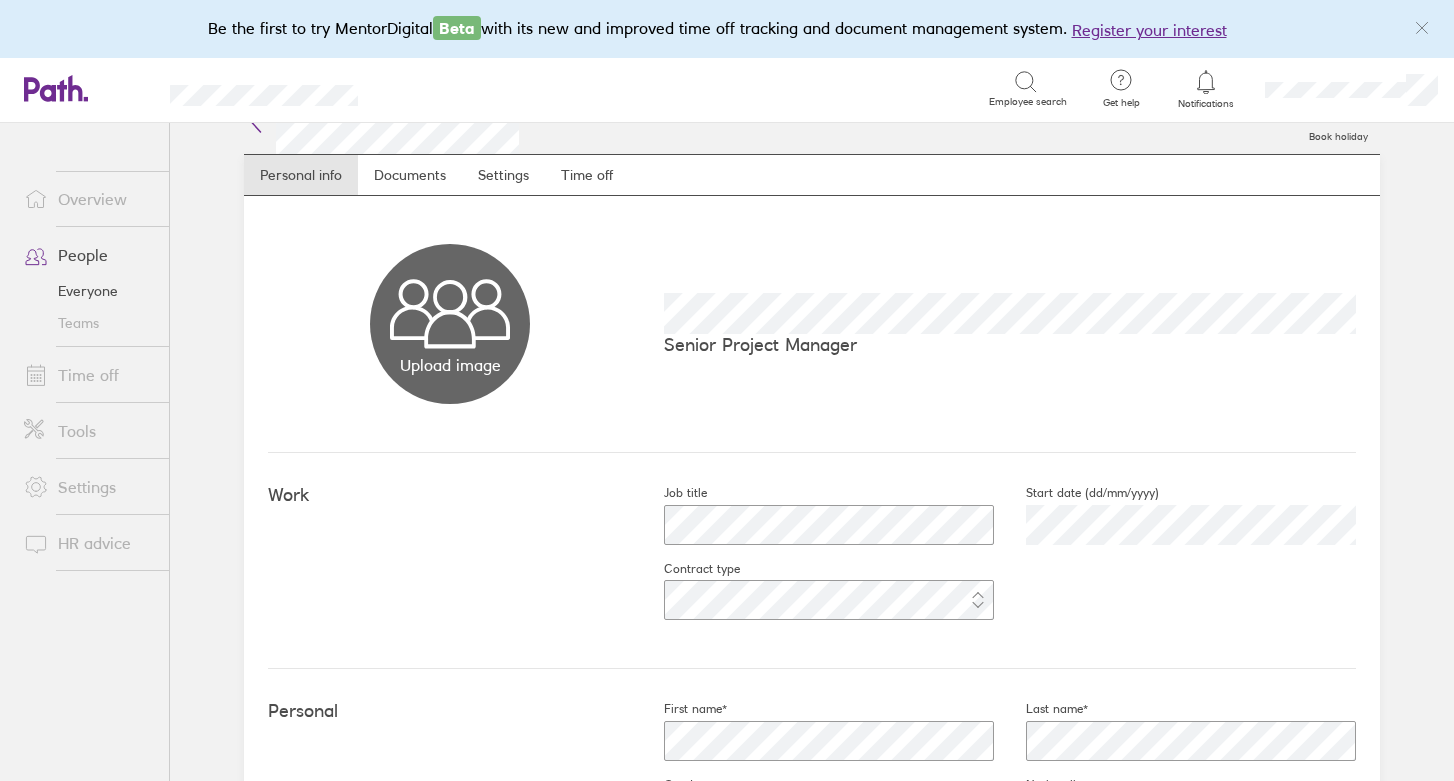 click 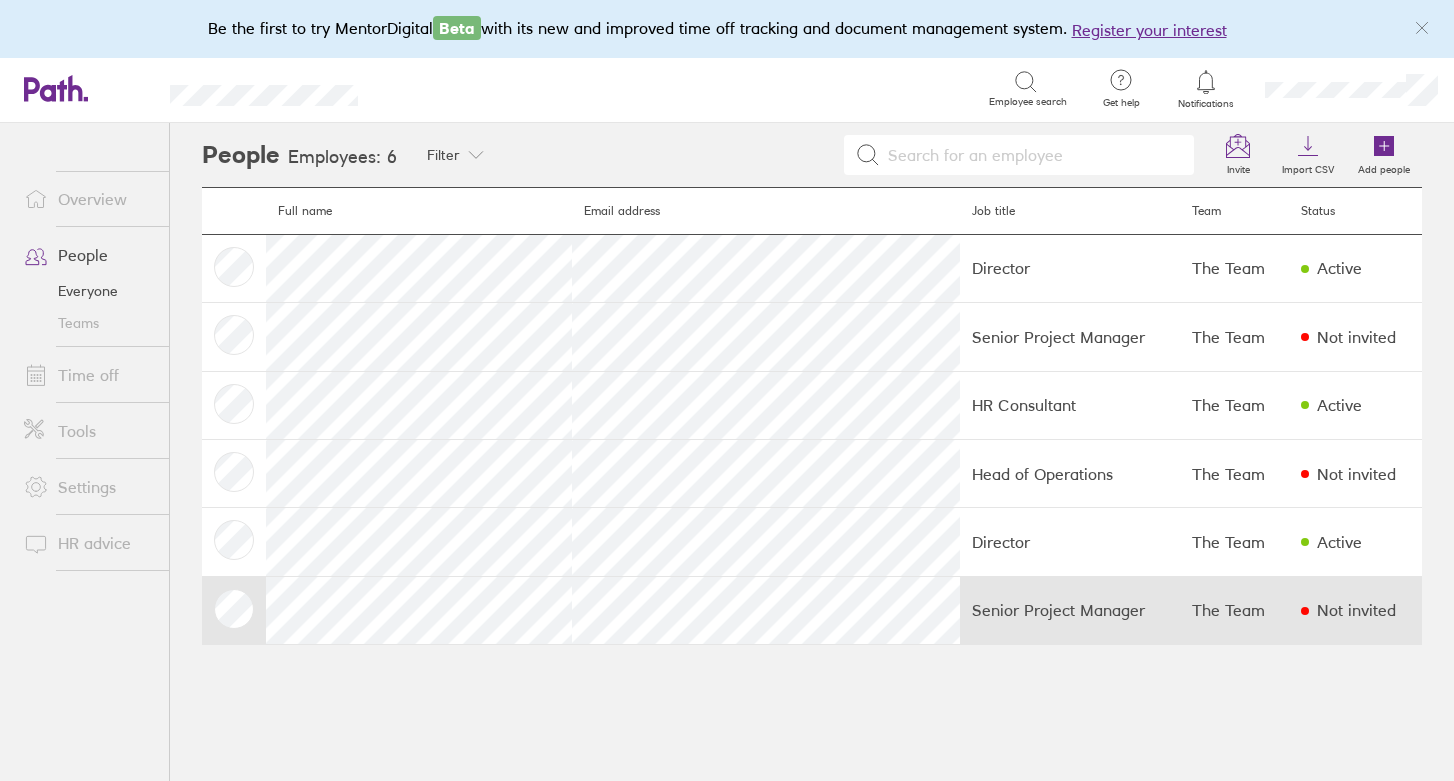 click on "Senior Project Manager" at bounding box center (1070, 610) 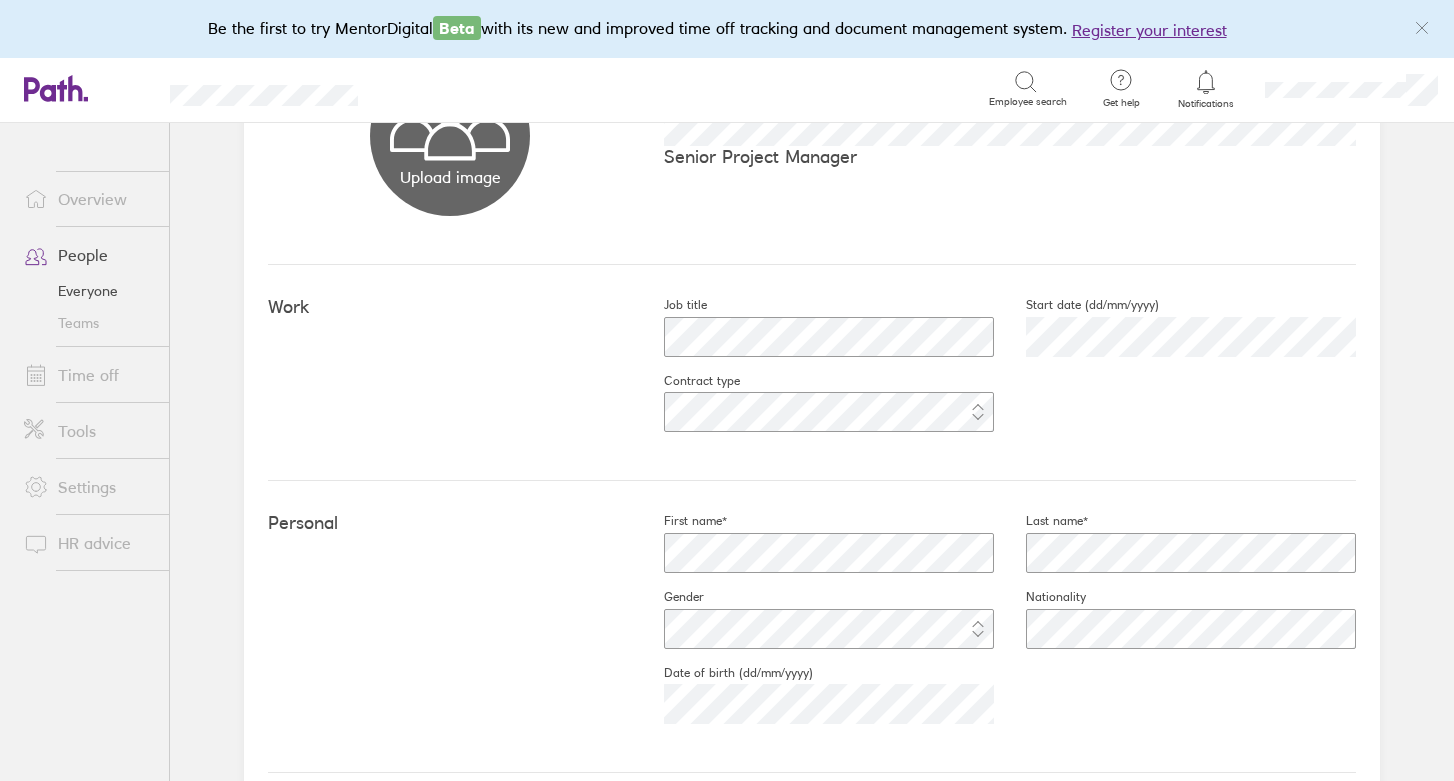 scroll, scrollTop: 335, scrollLeft: 0, axis: vertical 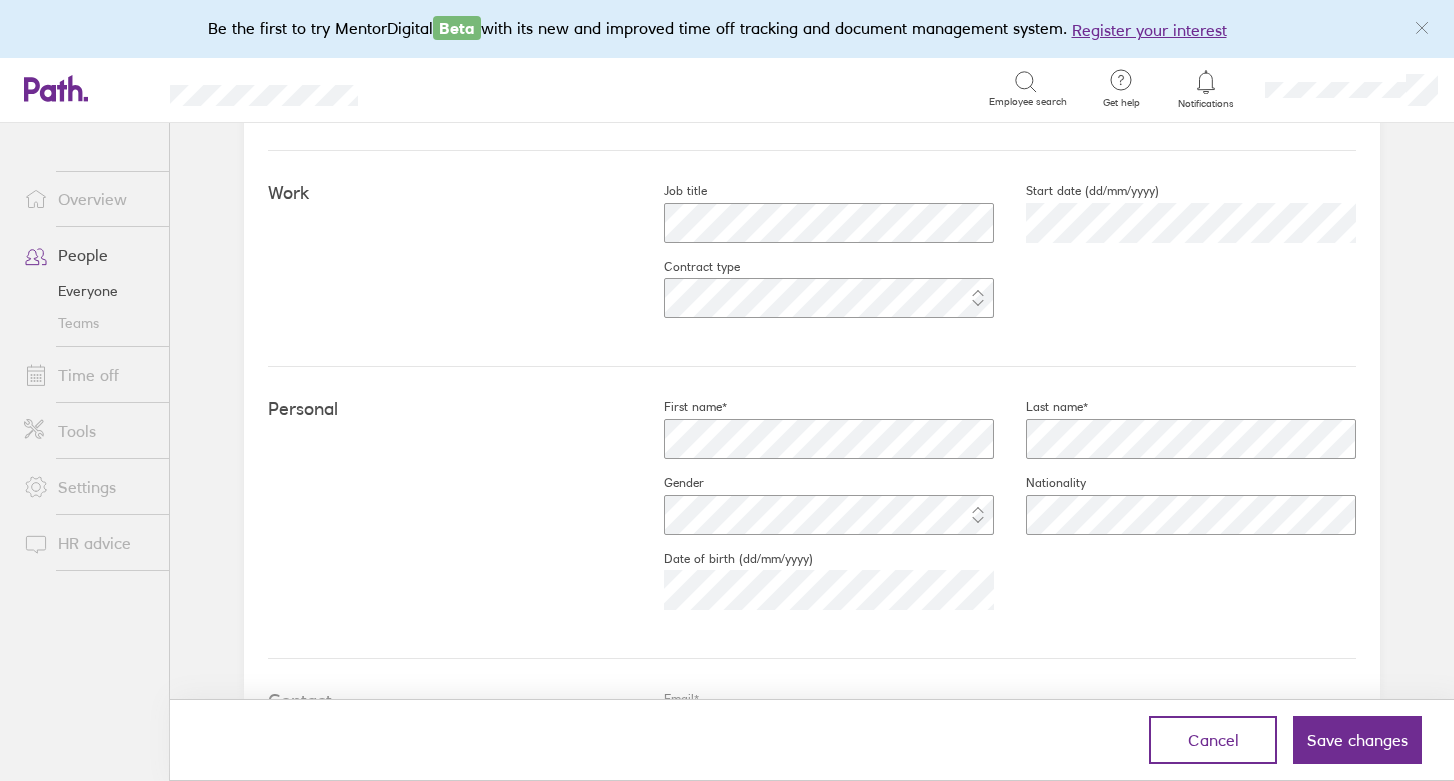 click at bounding box center (813, 590) 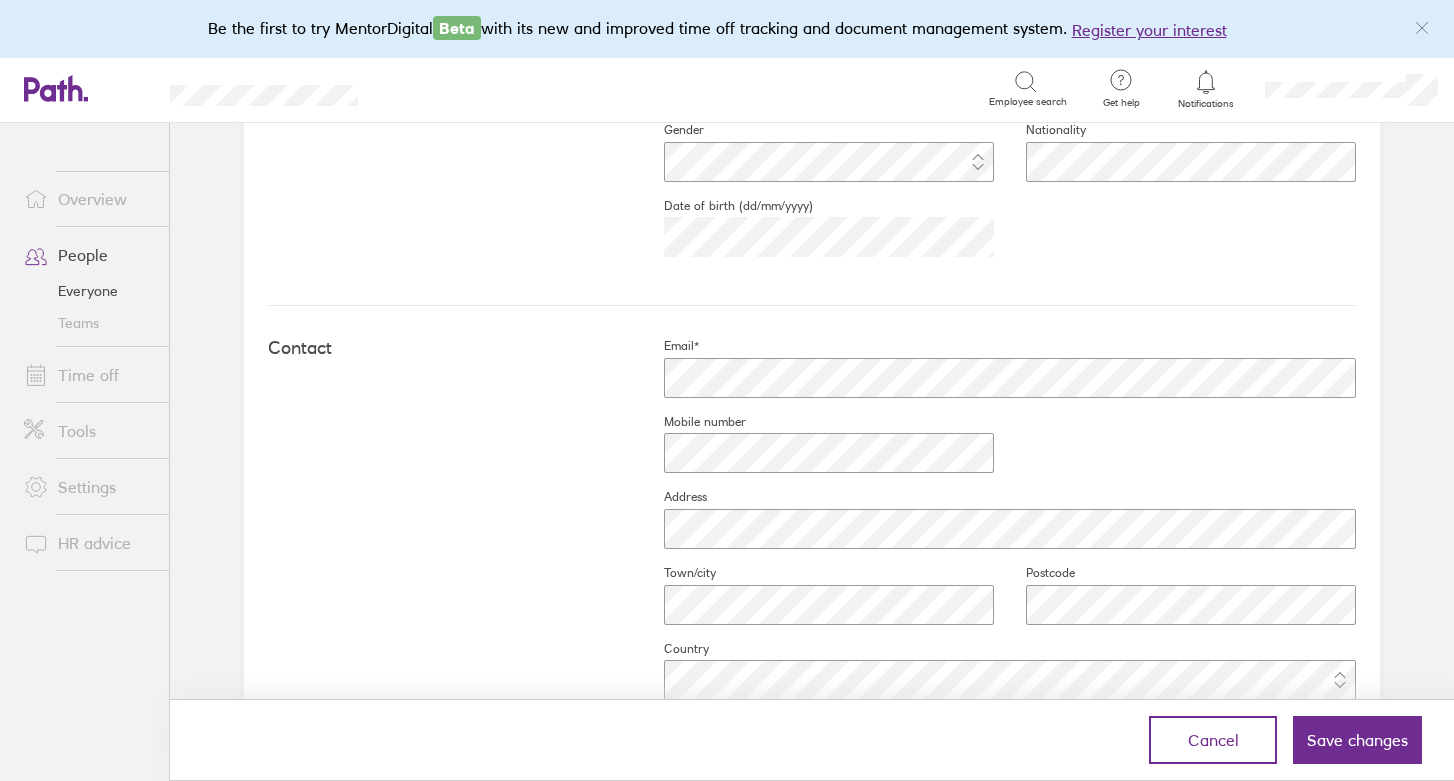scroll, scrollTop: 676, scrollLeft: 0, axis: vertical 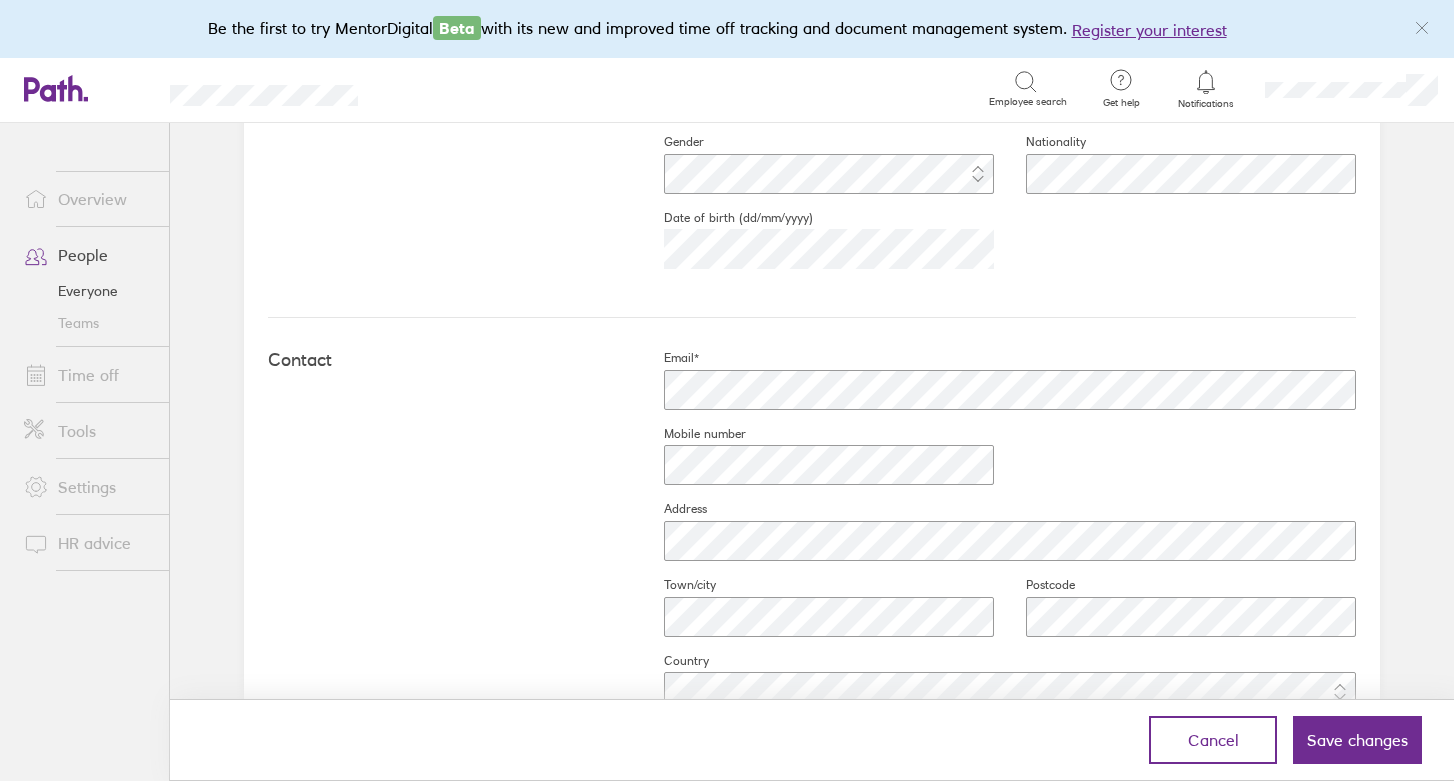 click on "Contact Email* Mobile number Address Town/city Postcode Country" at bounding box center (812, 539) 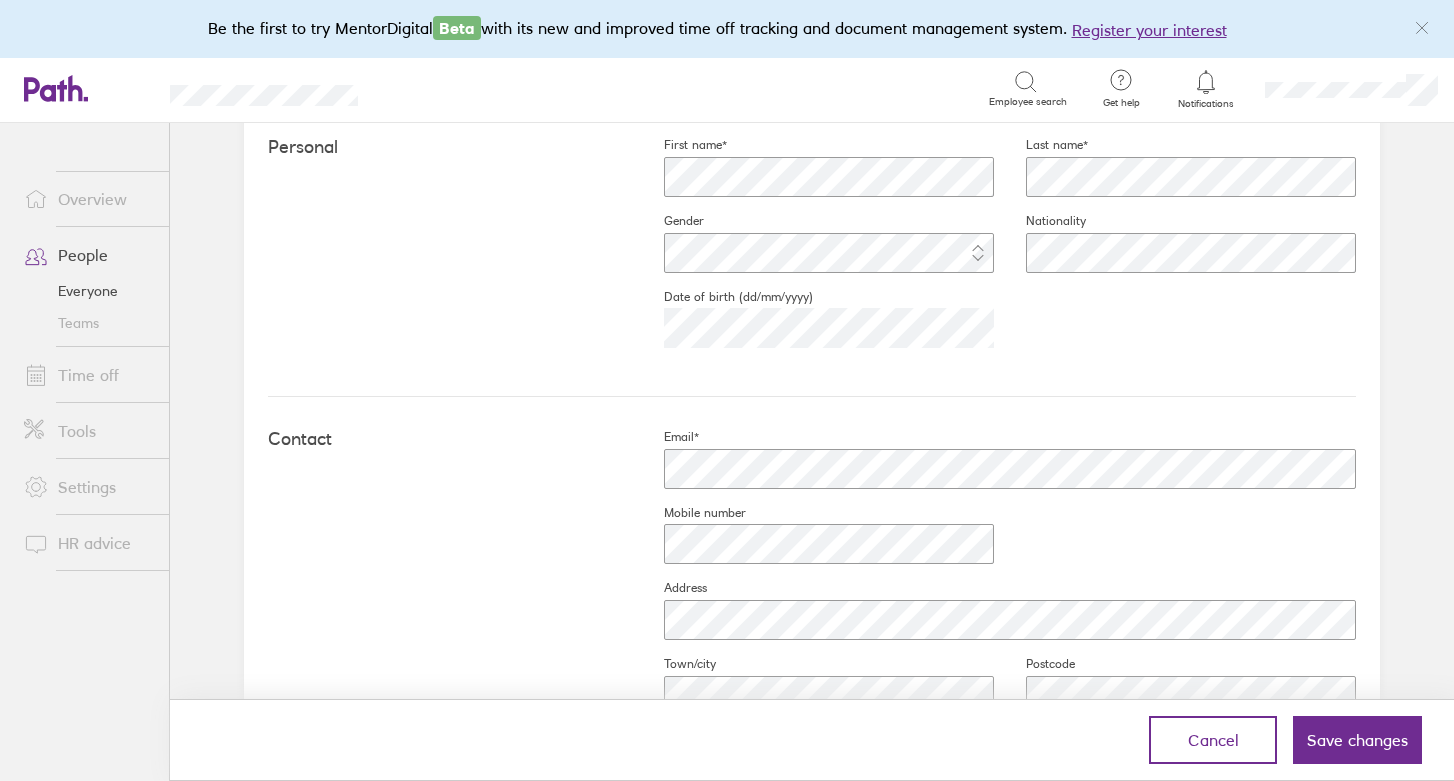 scroll, scrollTop: 595, scrollLeft: 0, axis: vertical 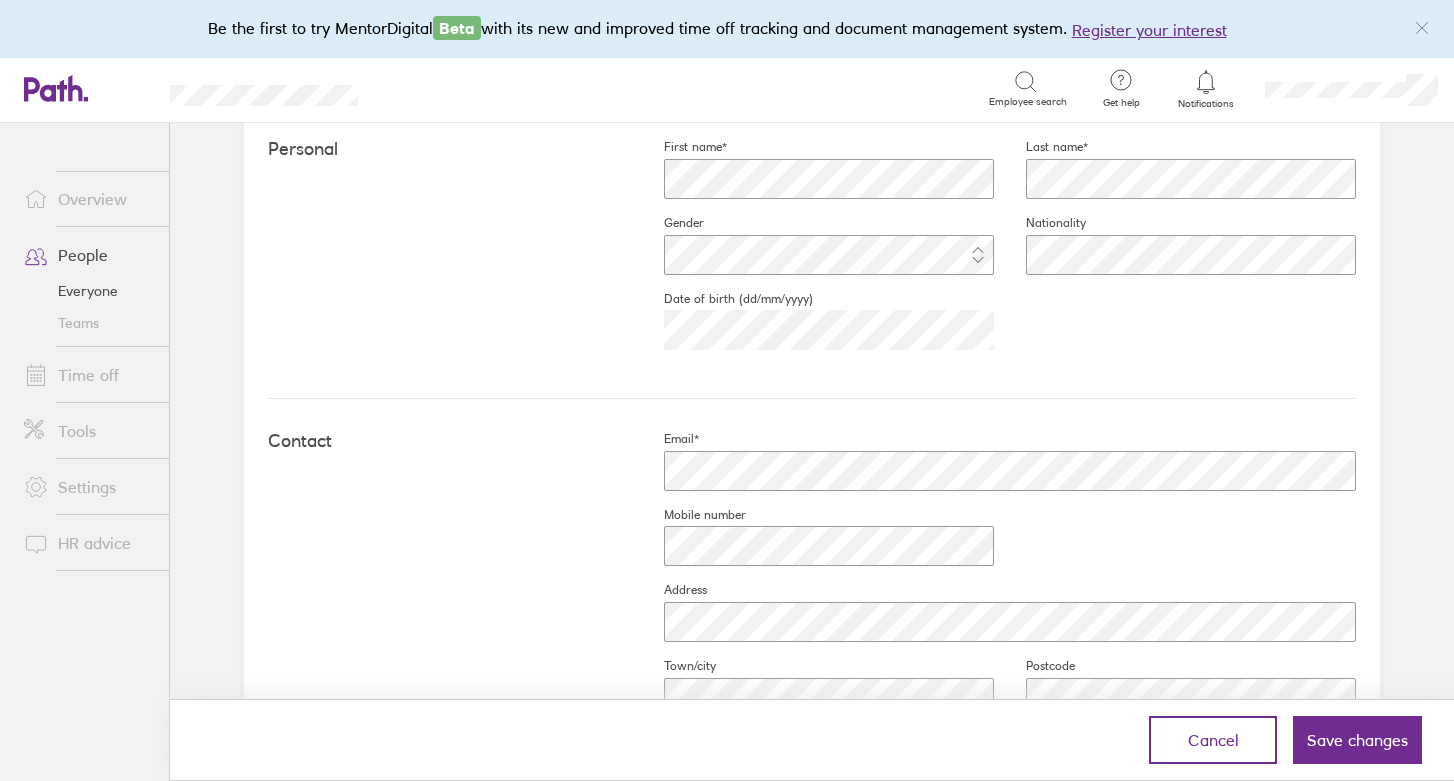 click on "Personal First name* Last name* Gender Nationality Date of birth (dd/mm/yyyy) [DEMOGRAPHIC_DATA]" at bounding box center [812, 253] 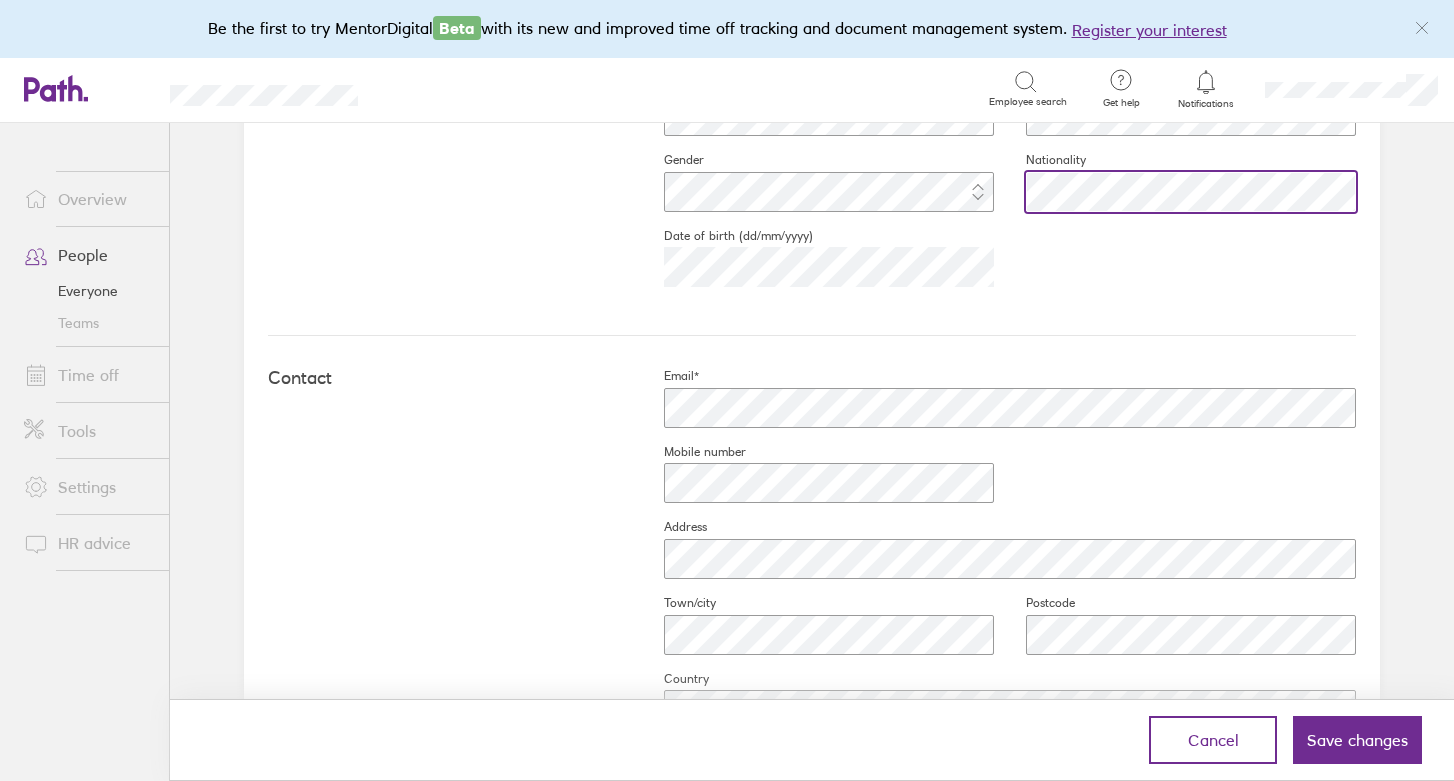 scroll, scrollTop: 660, scrollLeft: 0, axis: vertical 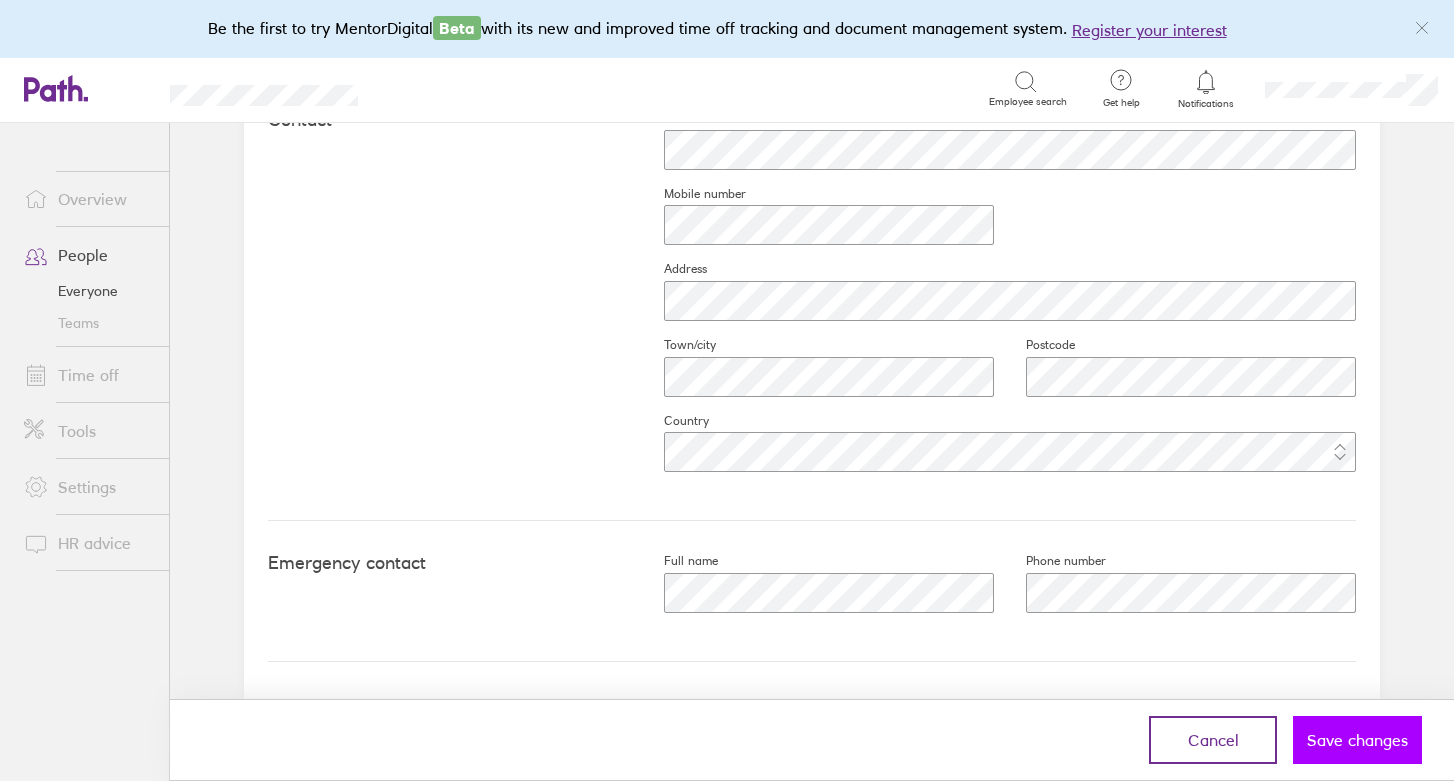 click on "Save changes" at bounding box center (1357, 740) 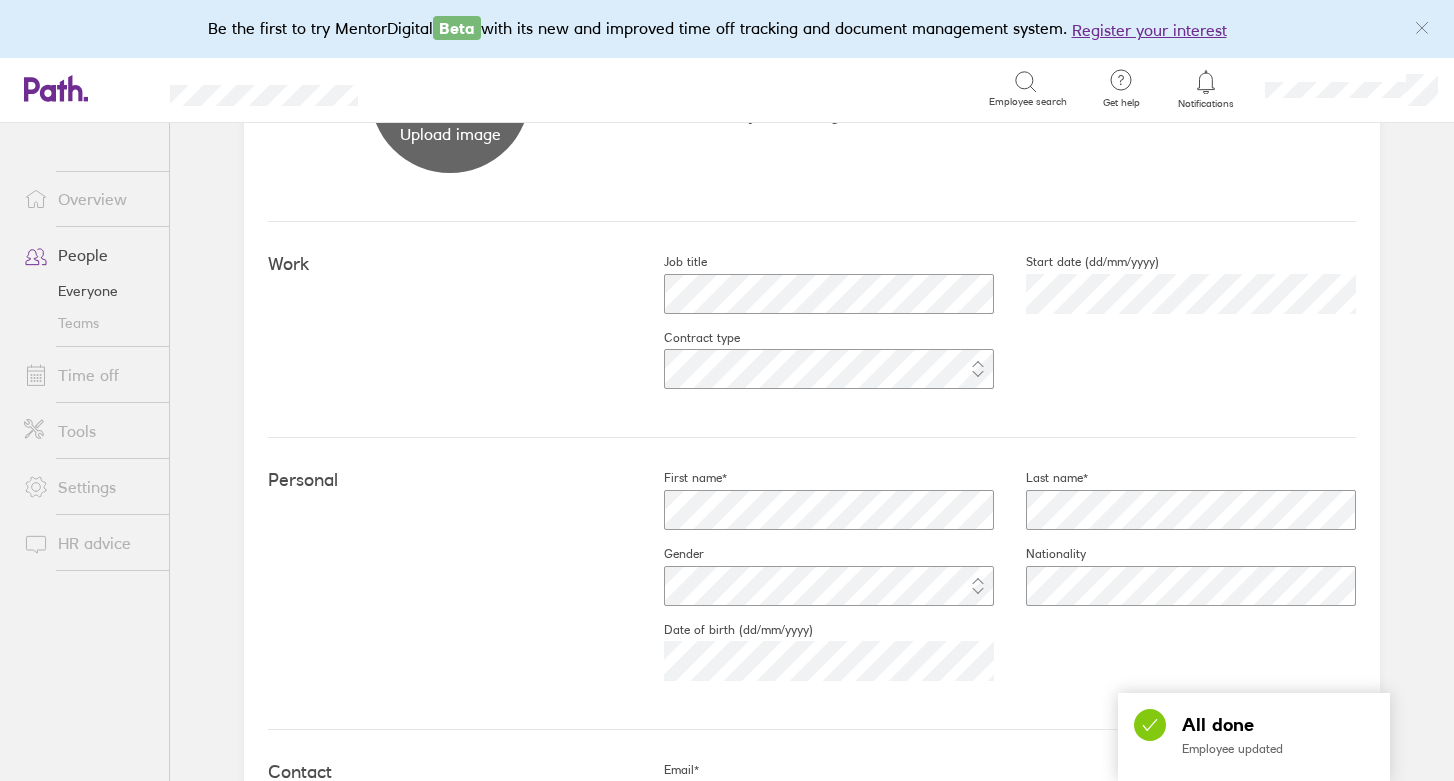 scroll, scrollTop: 0, scrollLeft: 0, axis: both 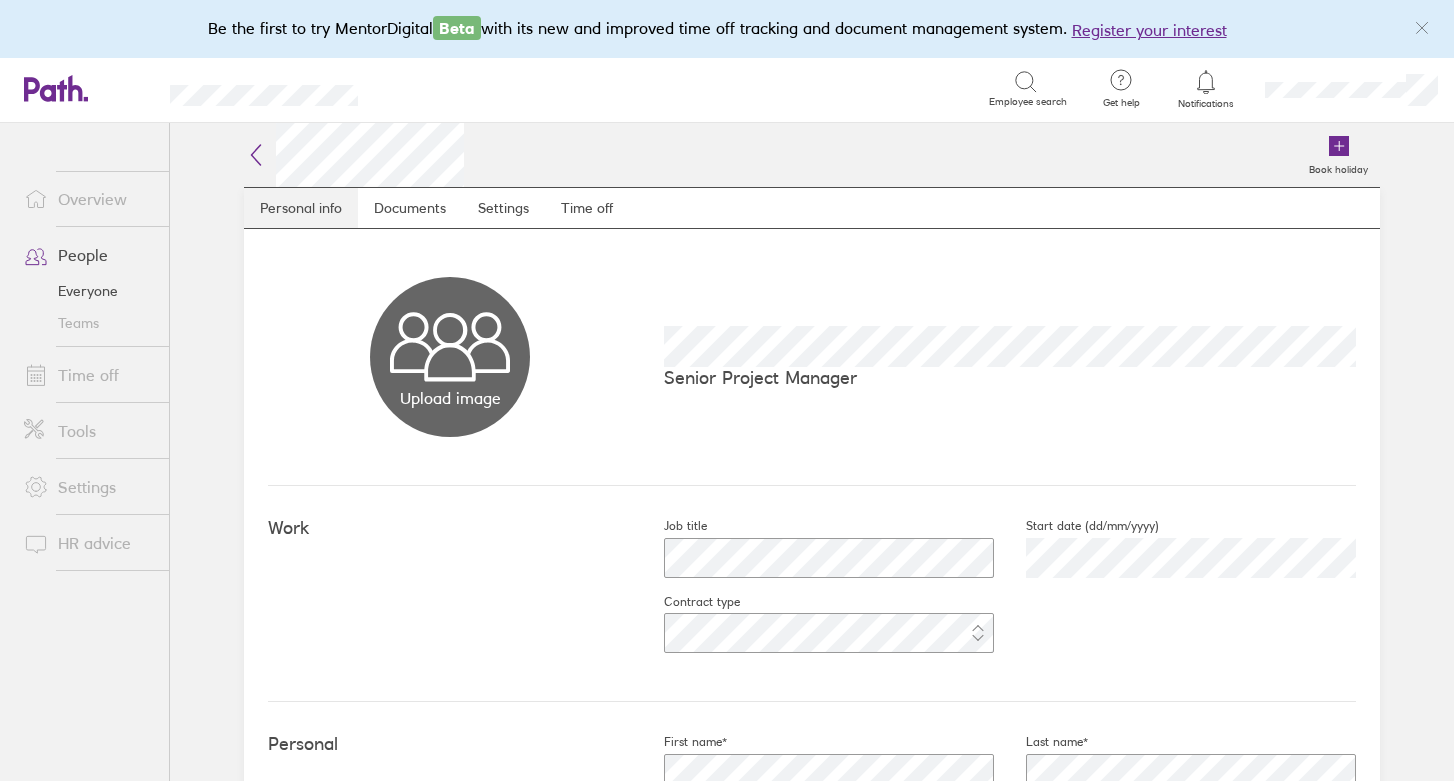 click on "Personal info" at bounding box center [301, 208] 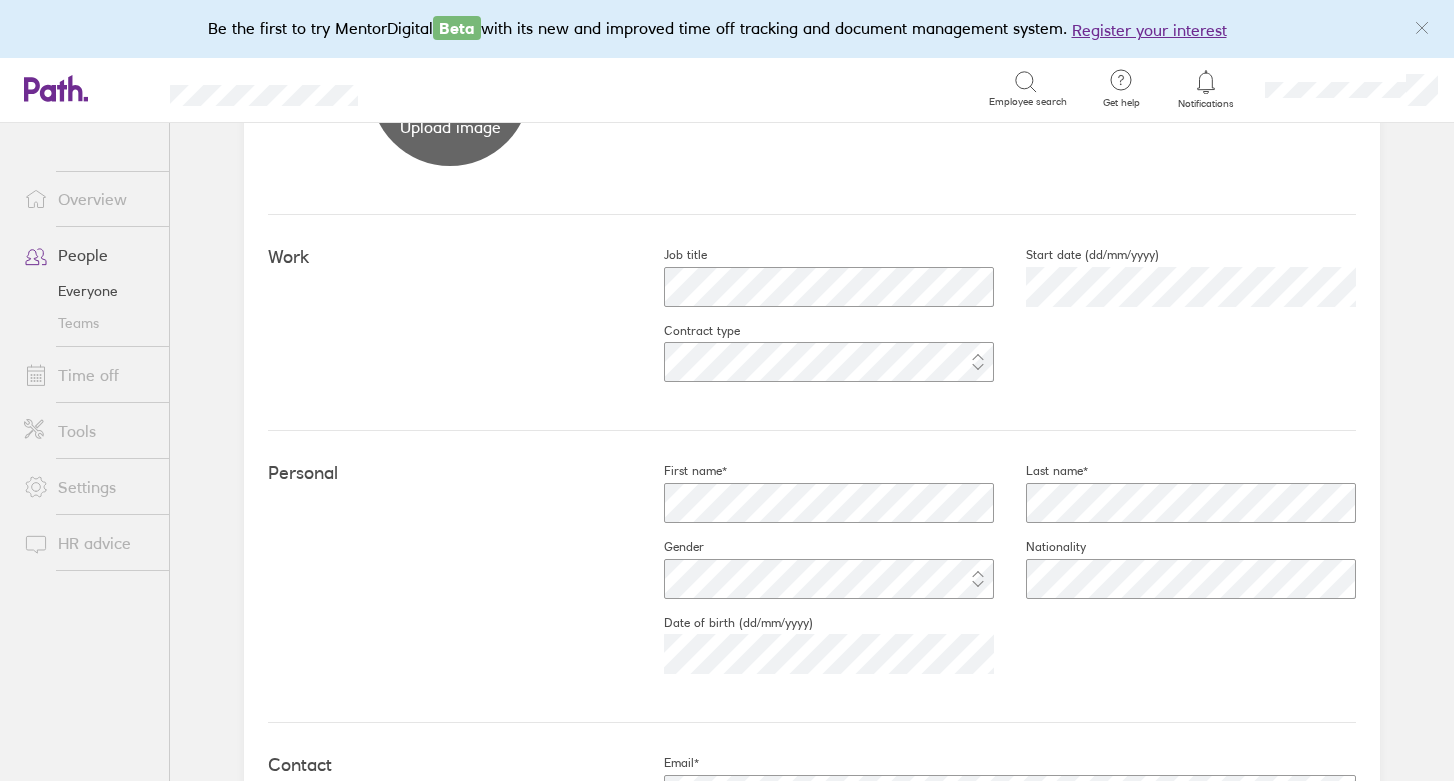 scroll, scrollTop: 272, scrollLeft: 0, axis: vertical 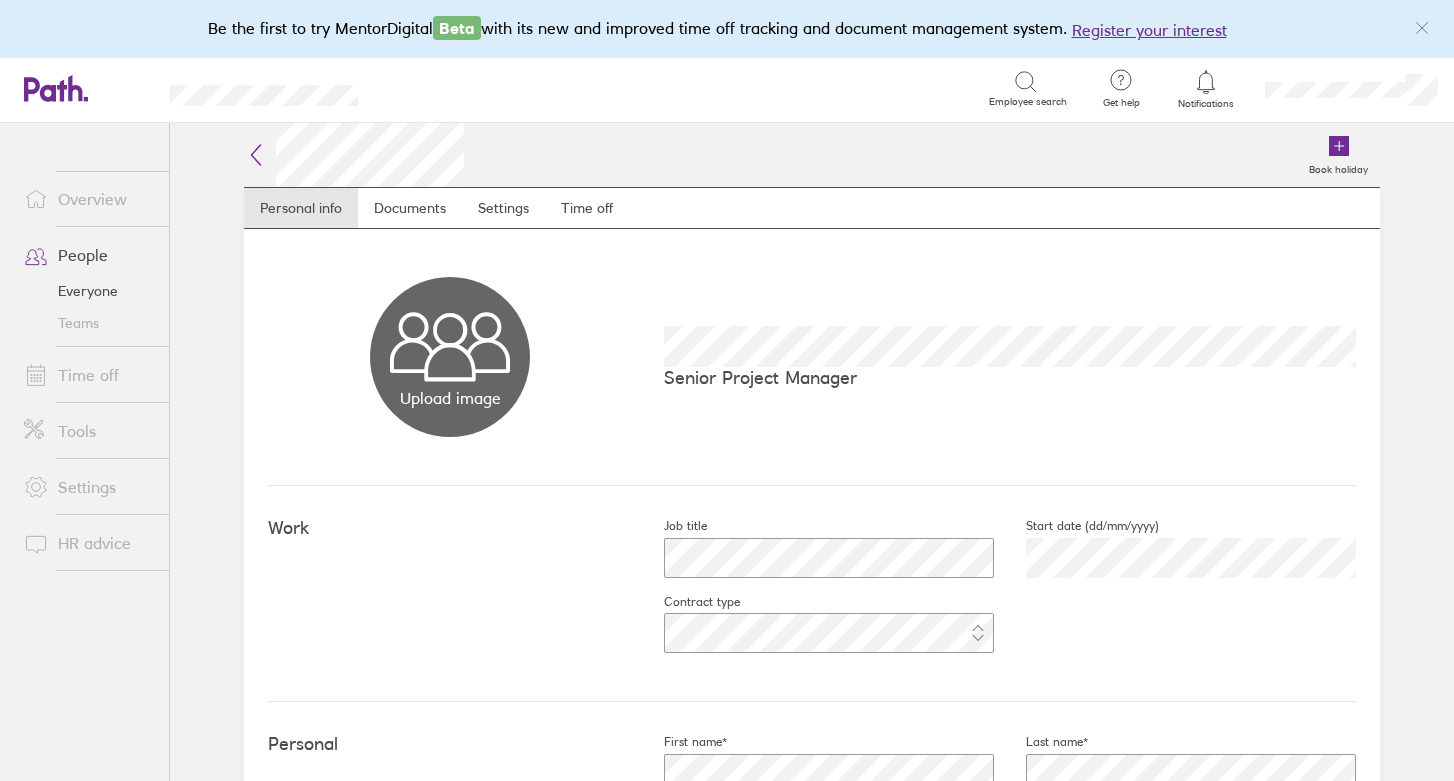 click 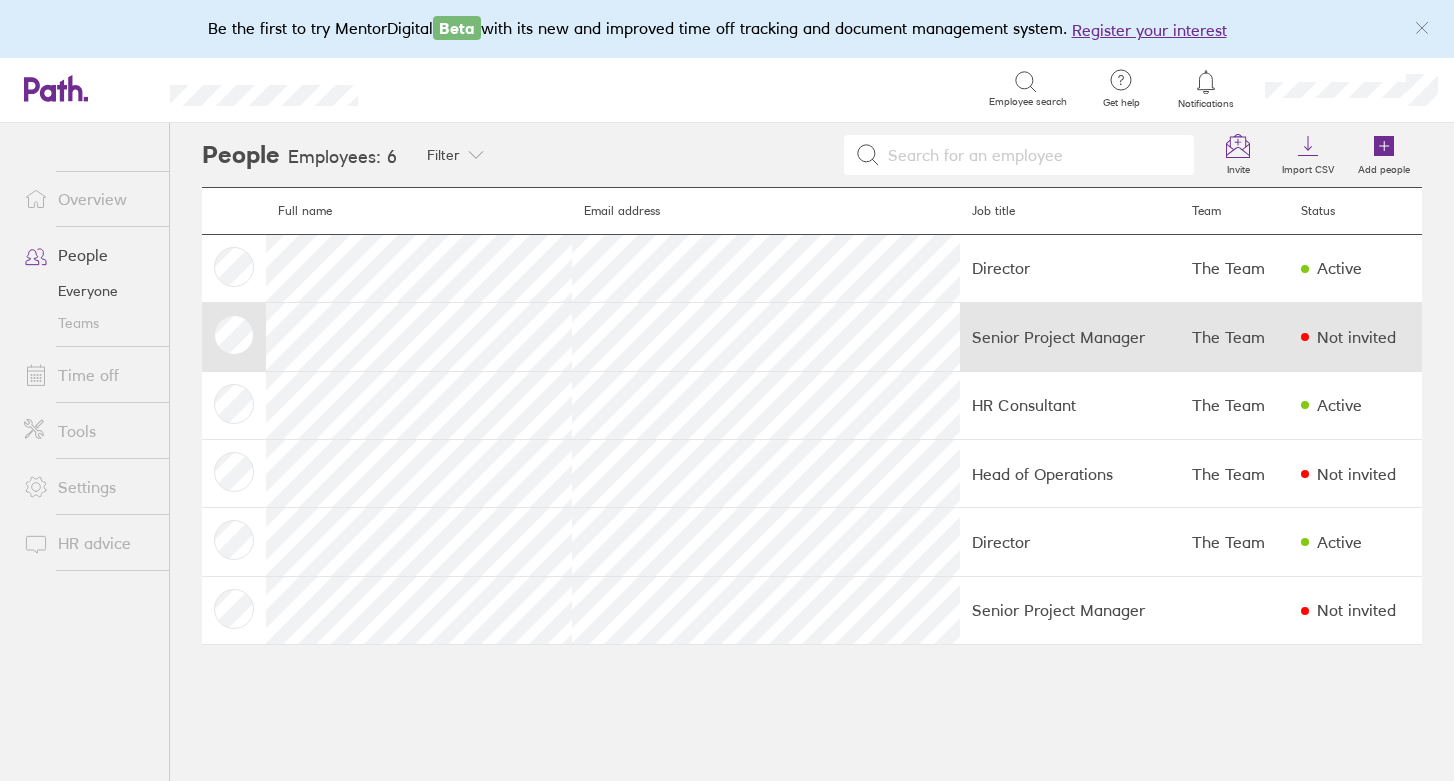 click on "Senior Project Manager" at bounding box center (1070, 337) 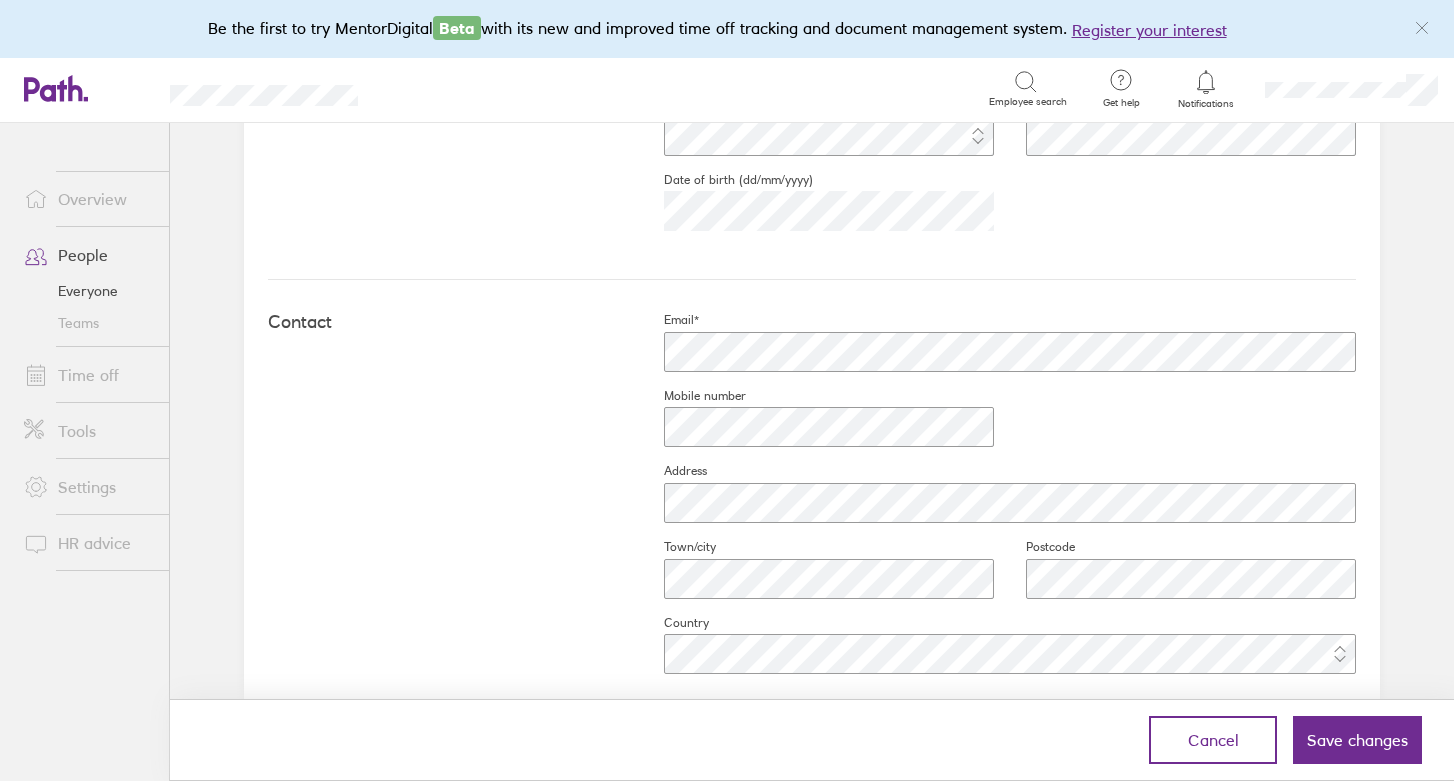scroll, scrollTop: 713, scrollLeft: 0, axis: vertical 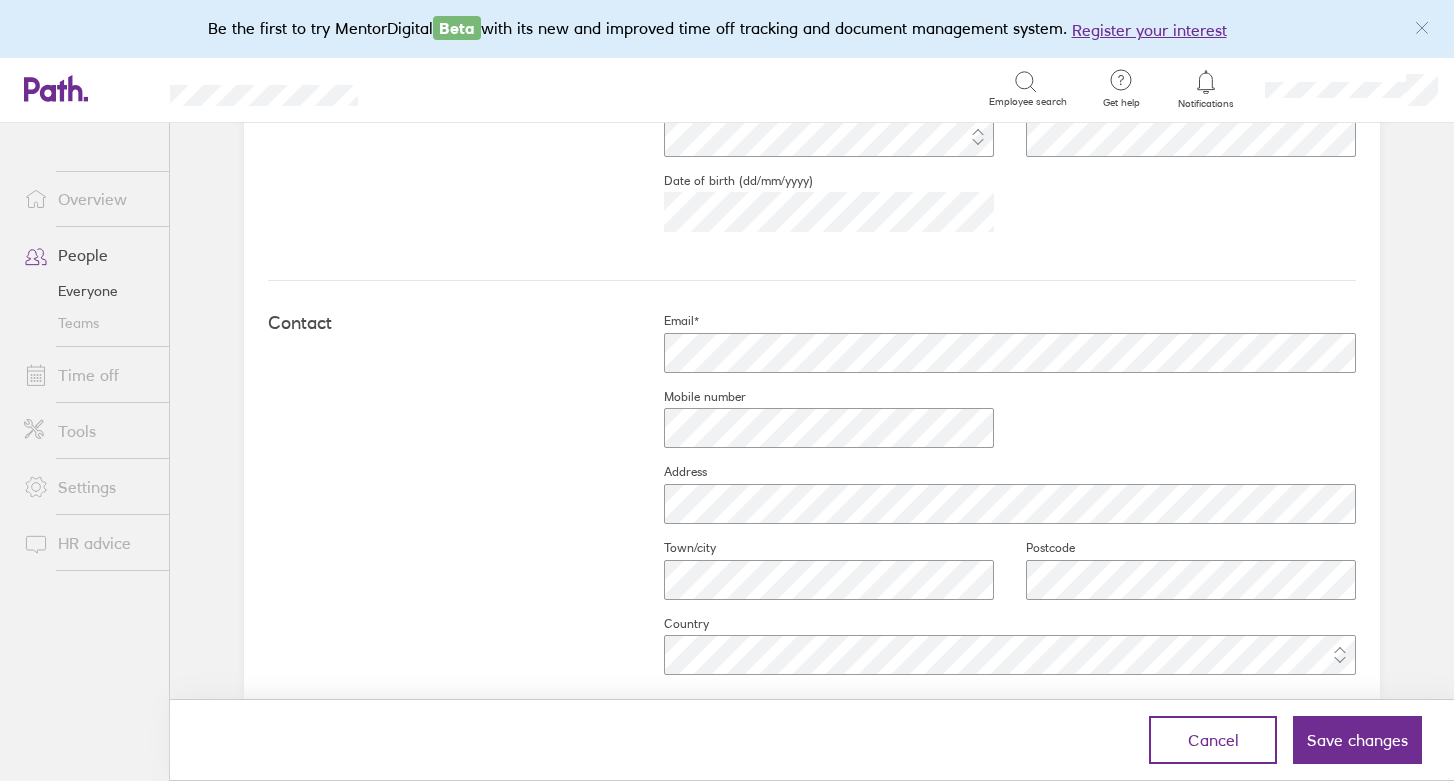 click on "Email* Mobile number Address Town/city Postcode Country" at bounding box center (994, 502) 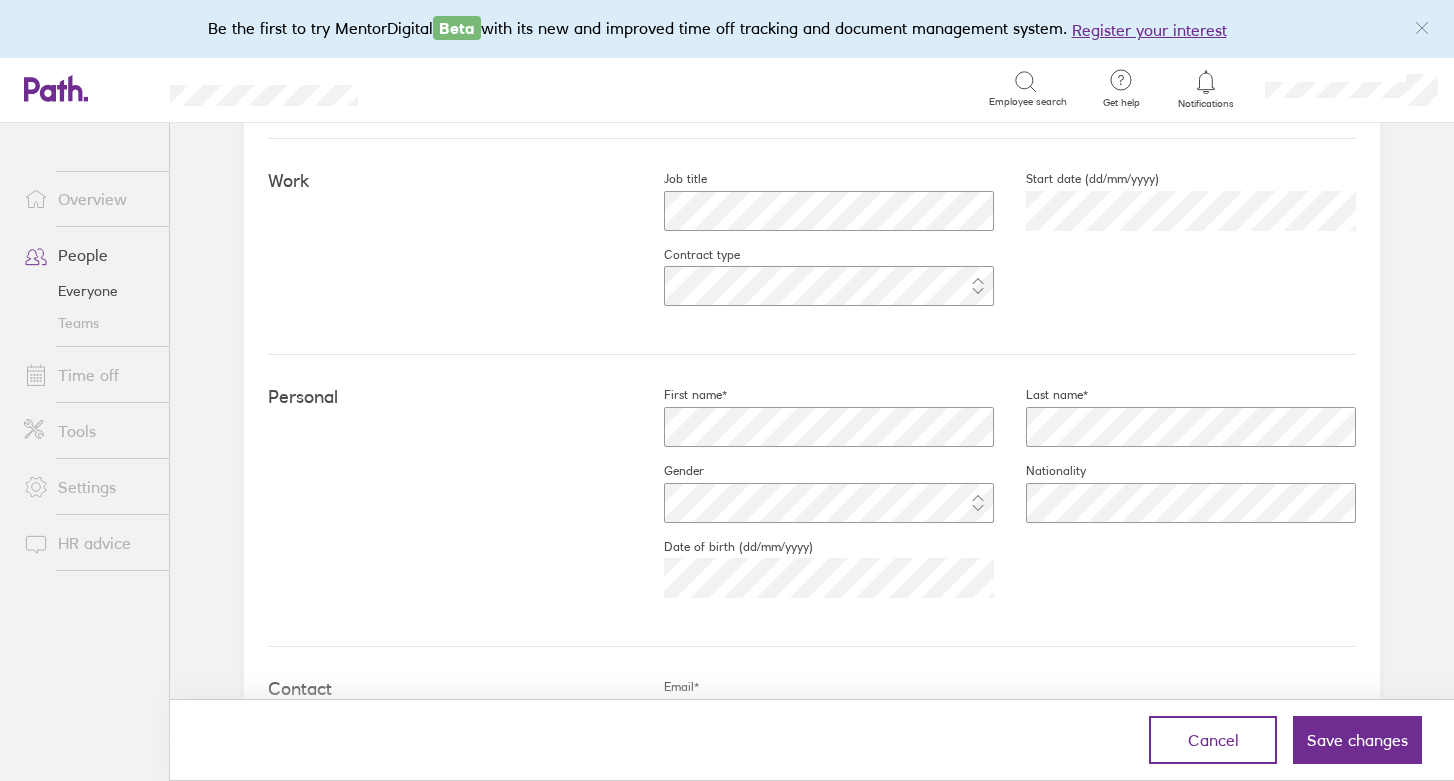 scroll, scrollTop: 330, scrollLeft: 0, axis: vertical 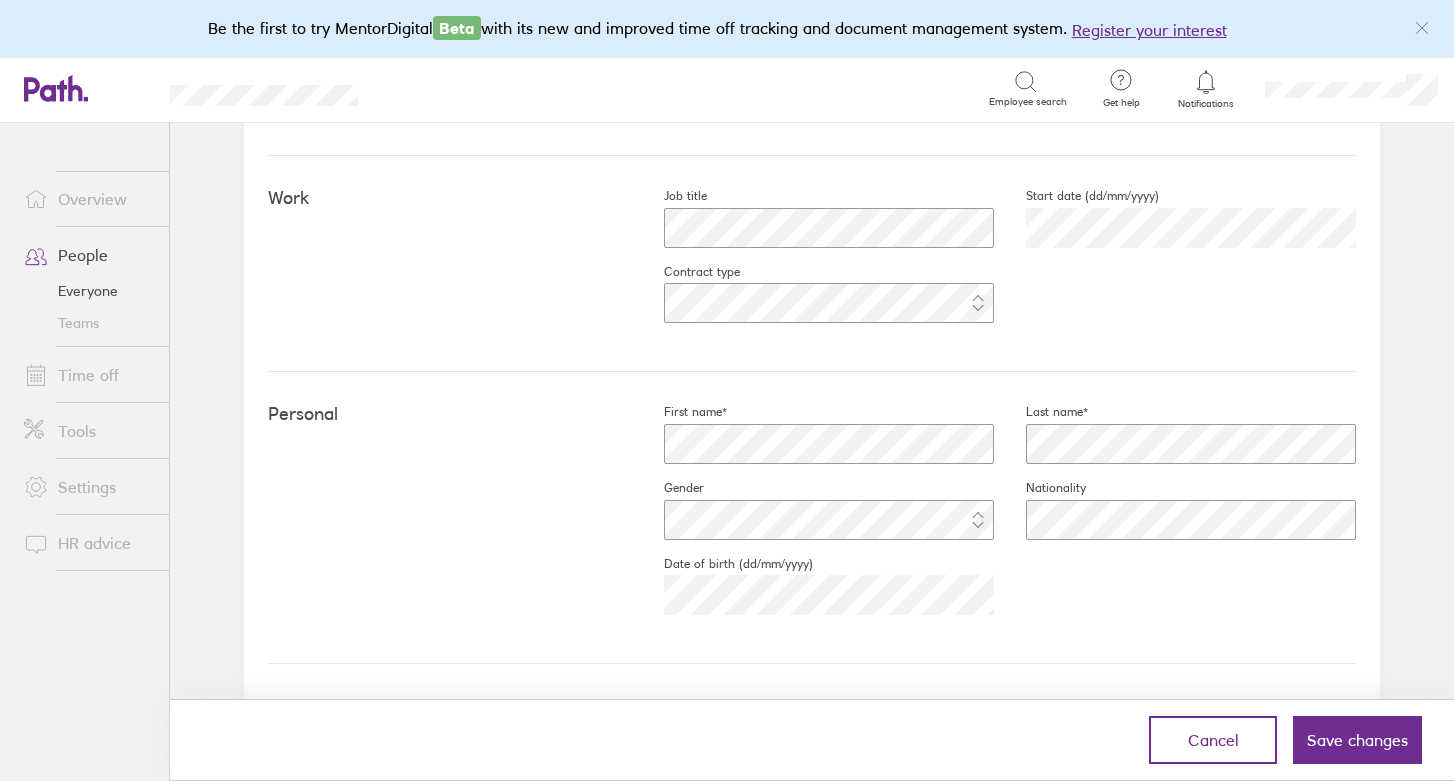click on "First name* Last name* Gender Nationality Date of birth (dd/mm/yyyy) [DEMOGRAPHIC_DATA]" at bounding box center [994, 517] 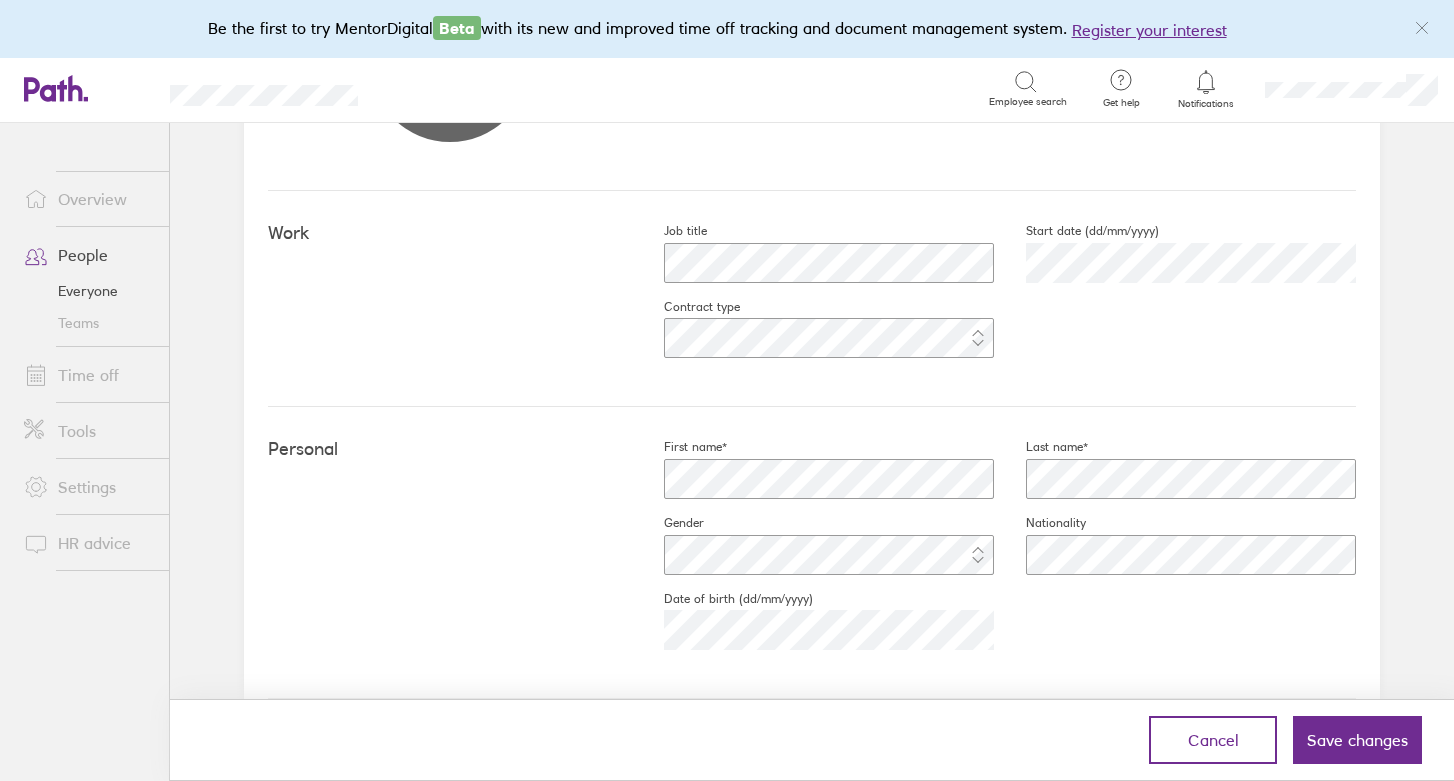 scroll, scrollTop: 312, scrollLeft: 0, axis: vertical 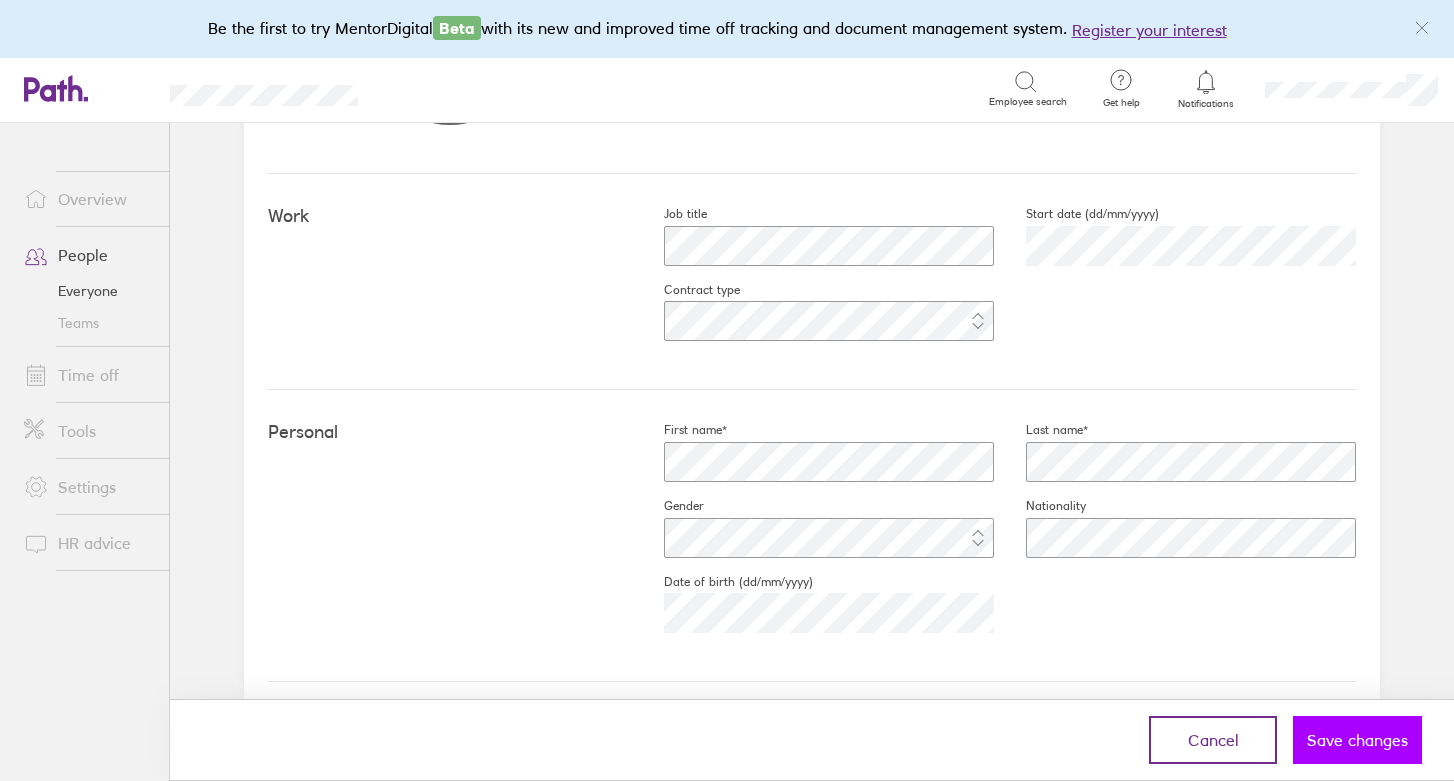 click on "Save changes" at bounding box center (1357, 740) 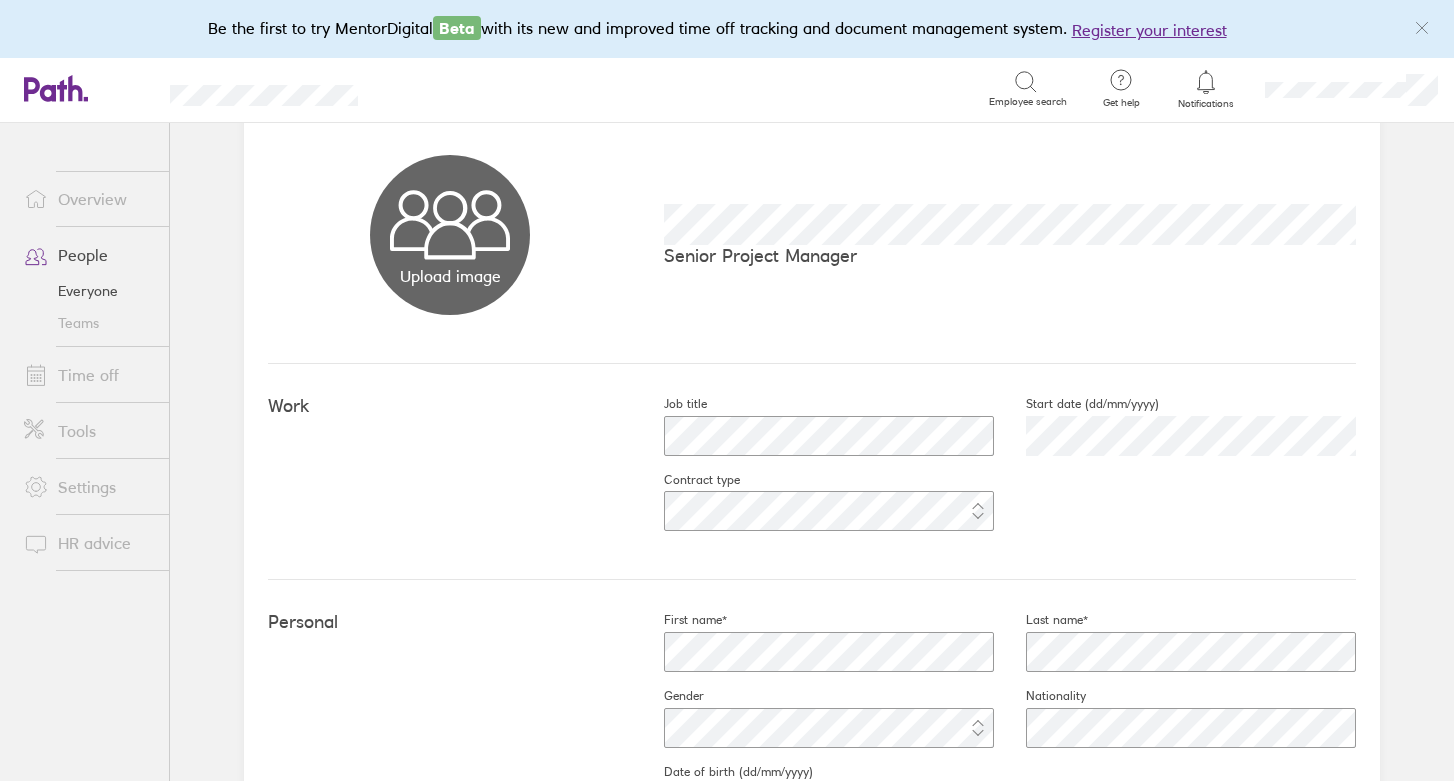 scroll, scrollTop: 0, scrollLeft: 0, axis: both 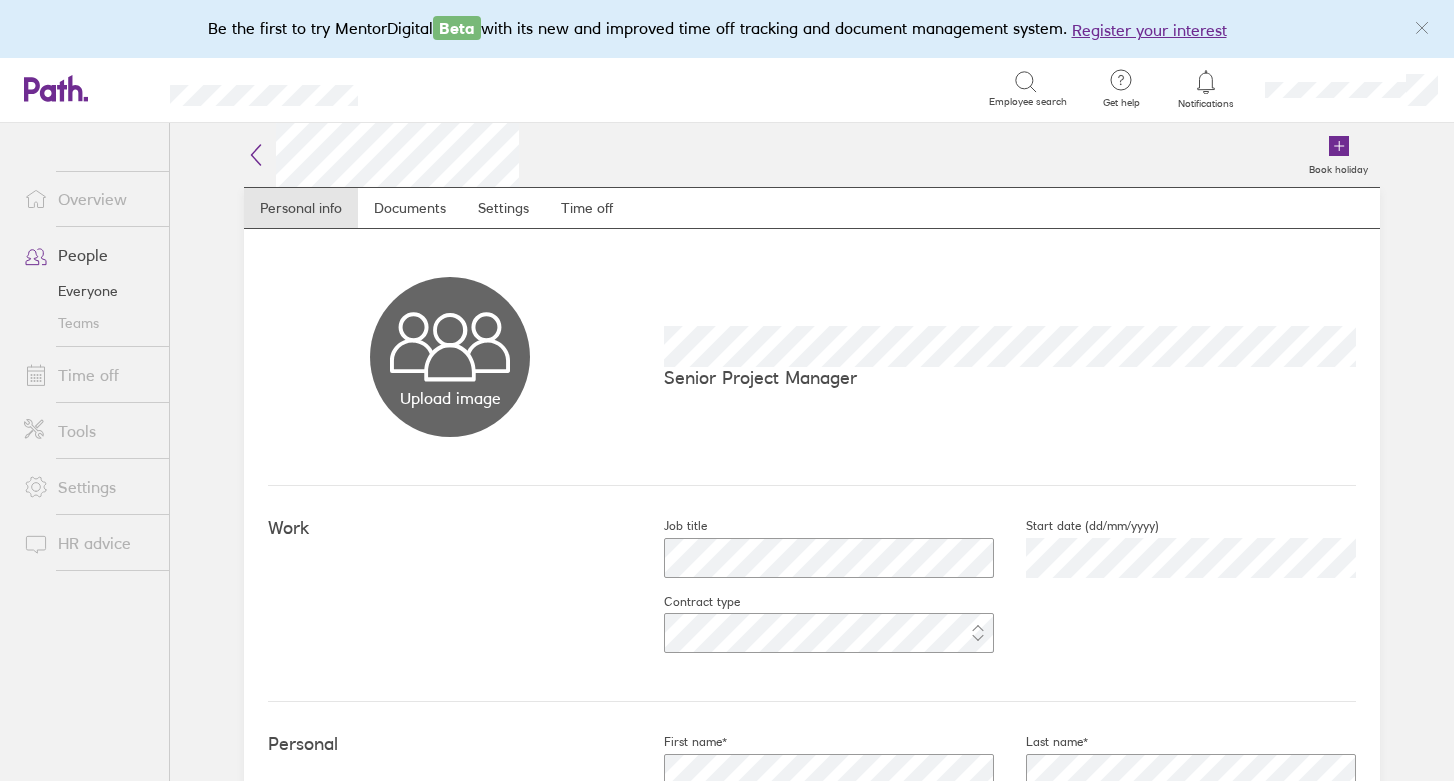 click 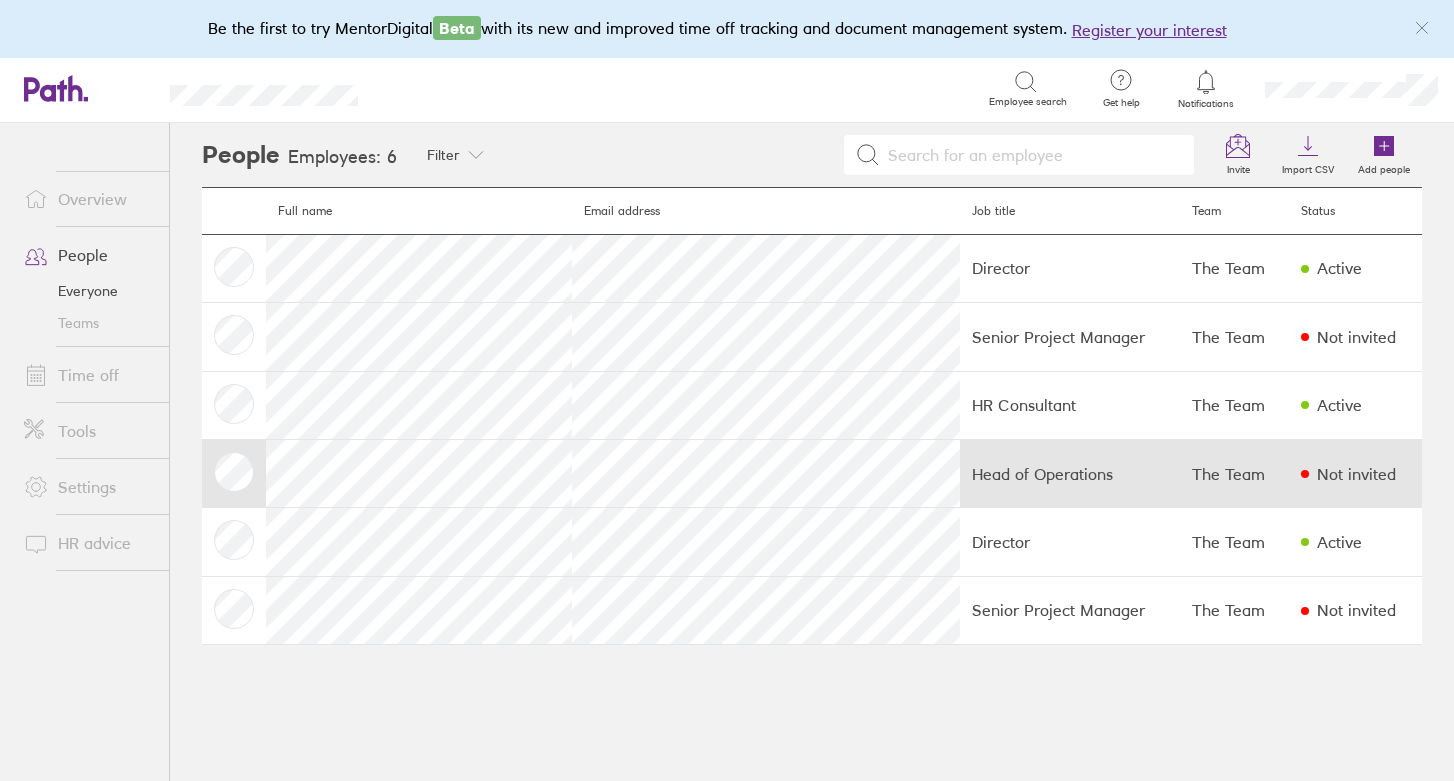 click on "Head of Operations" at bounding box center (1070, 474) 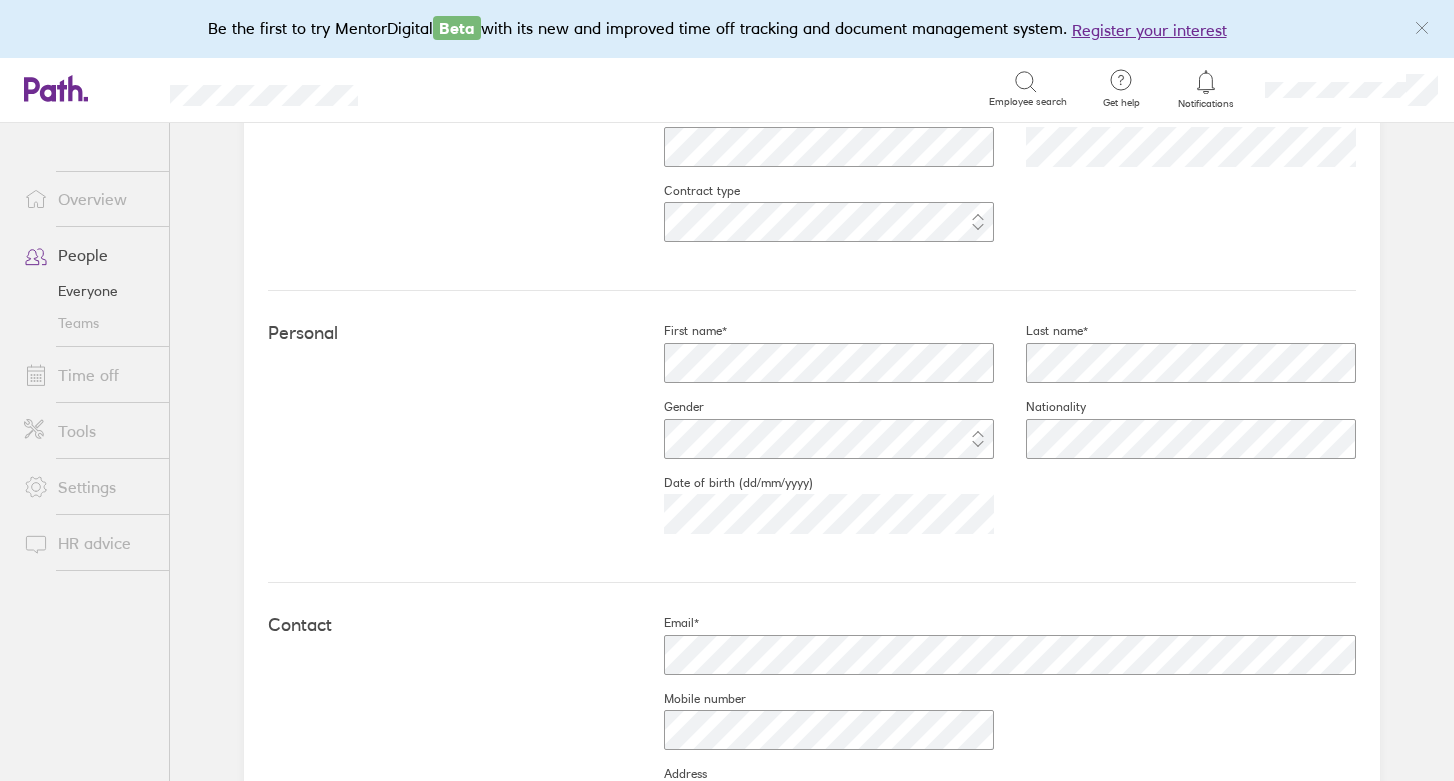 scroll, scrollTop: 426, scrollLeft: 0, axis: vertical 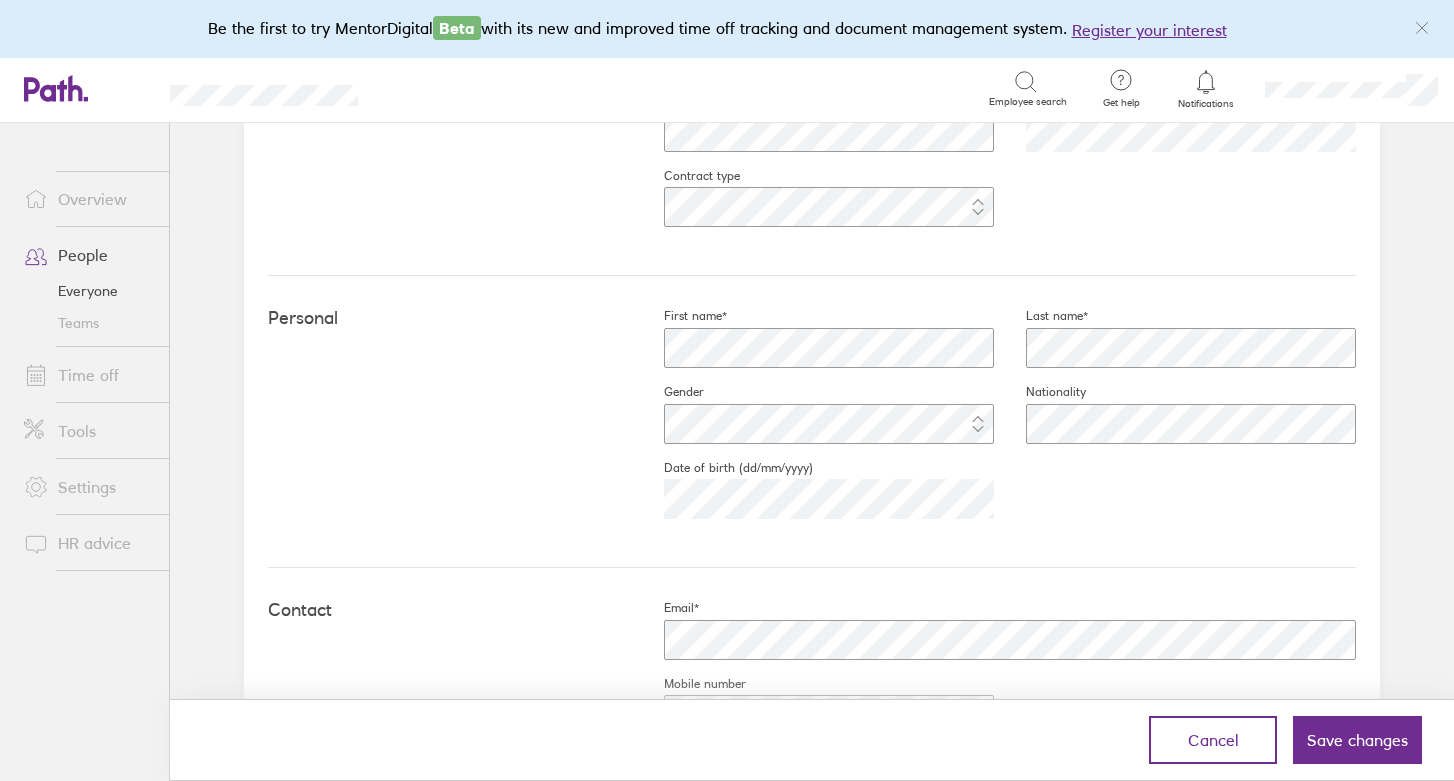 click on "Date of birth (dd/mm/yyyy) [DEMOGRAPHIC_DATA]" at bounding box center (813, 498) 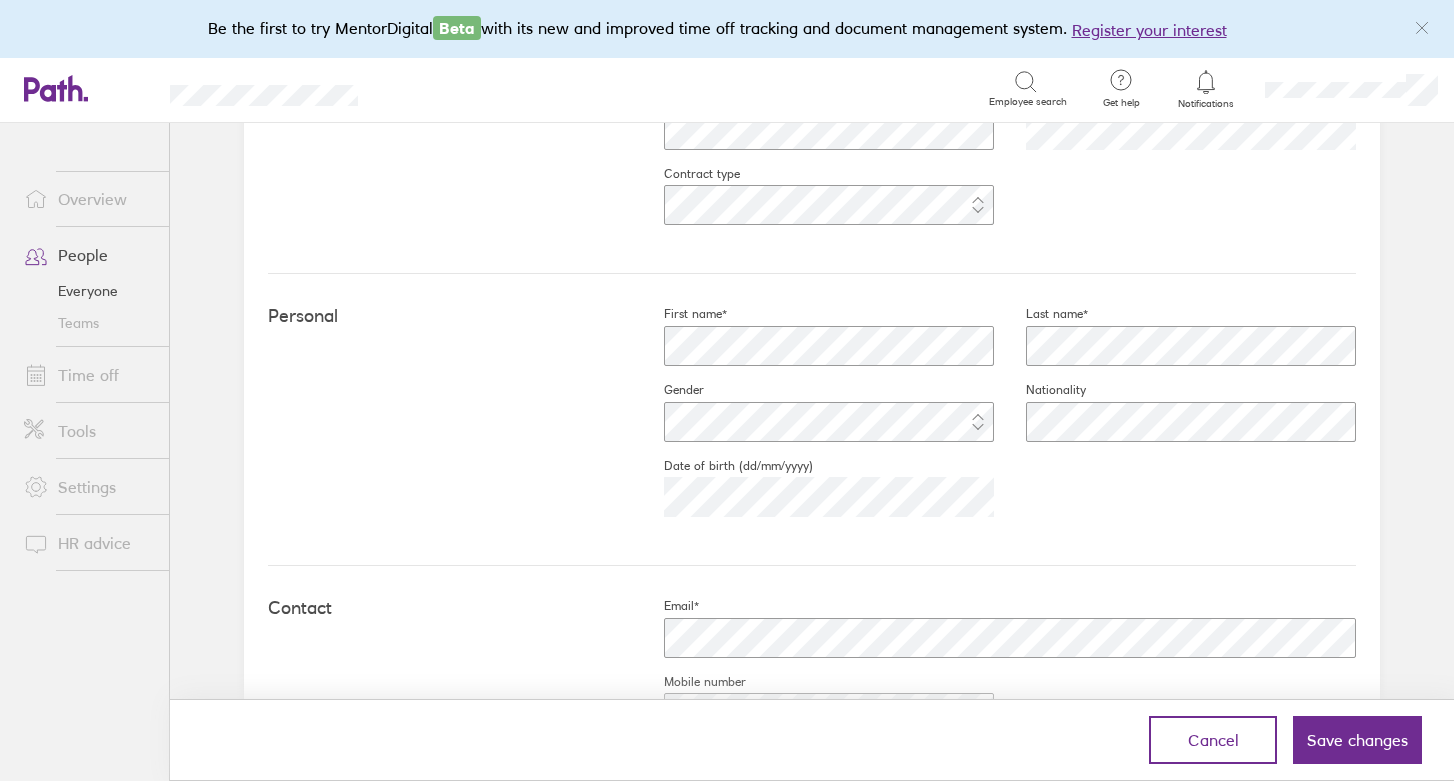 click on "First name* Last name* Gender Nationality Date of birth (dd/mm/yyyy) [DEMOGRAPHIC_DATA]" at bounding box center [994, 419] 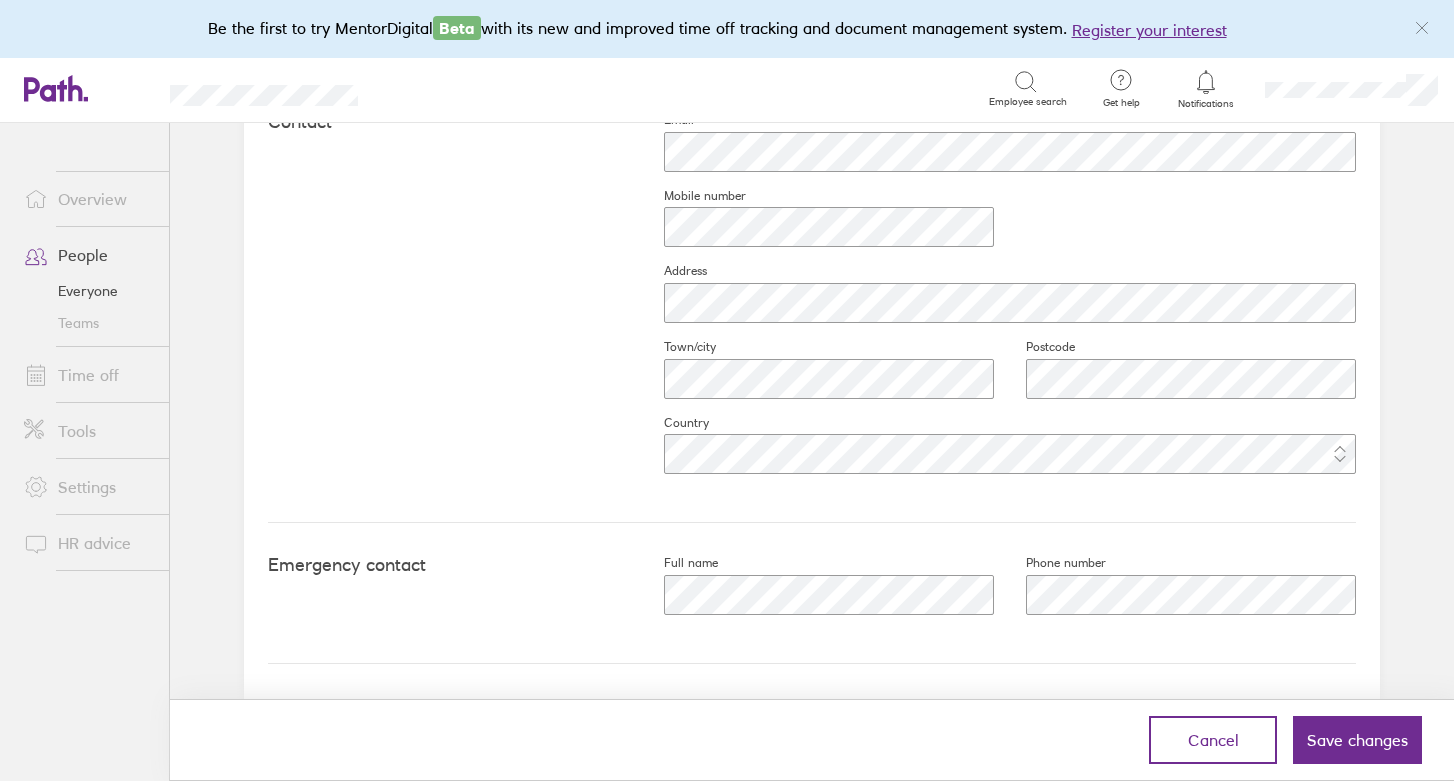 scroll, scrollTop: 916, scrollLeft: 0, axis: vertical 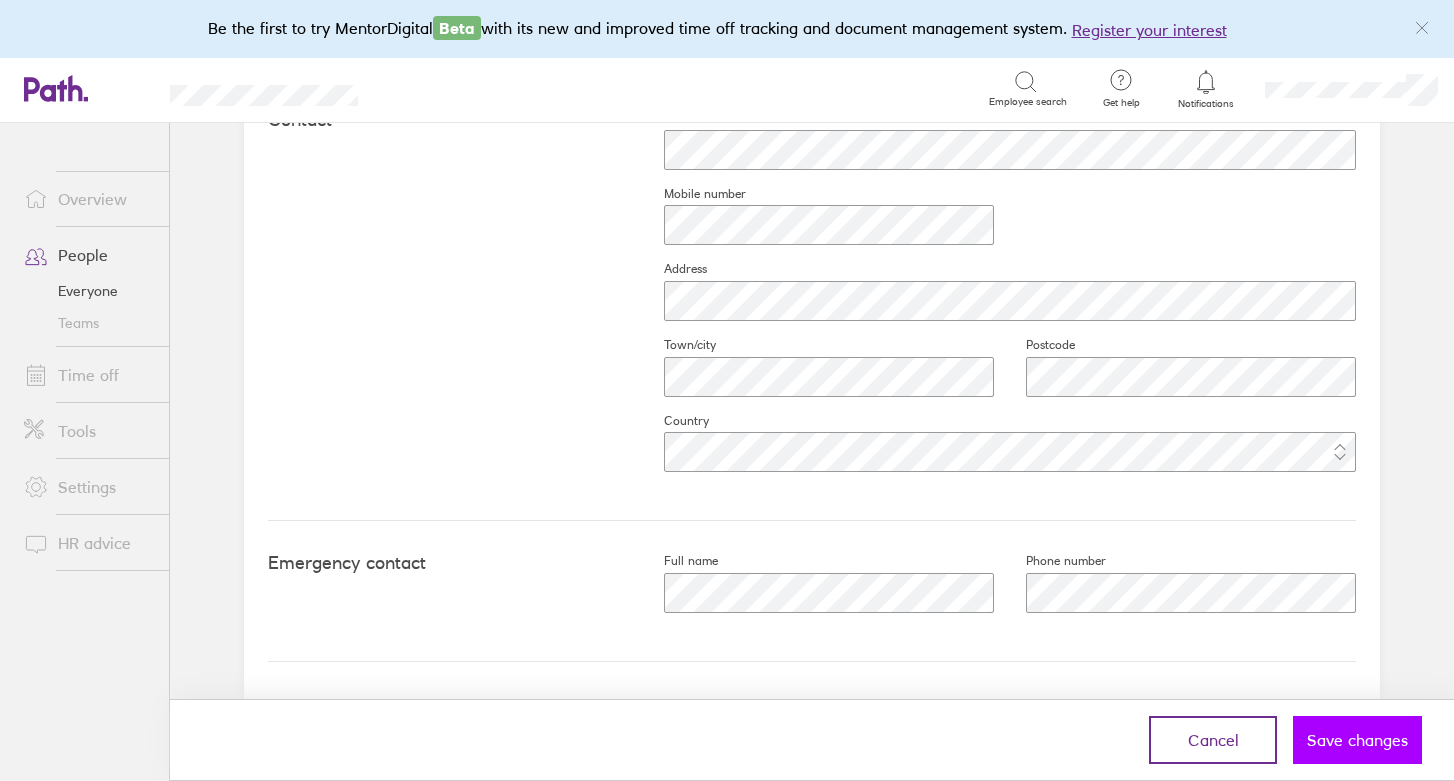 click on "Save changes" at bounding box center (1357, 740) 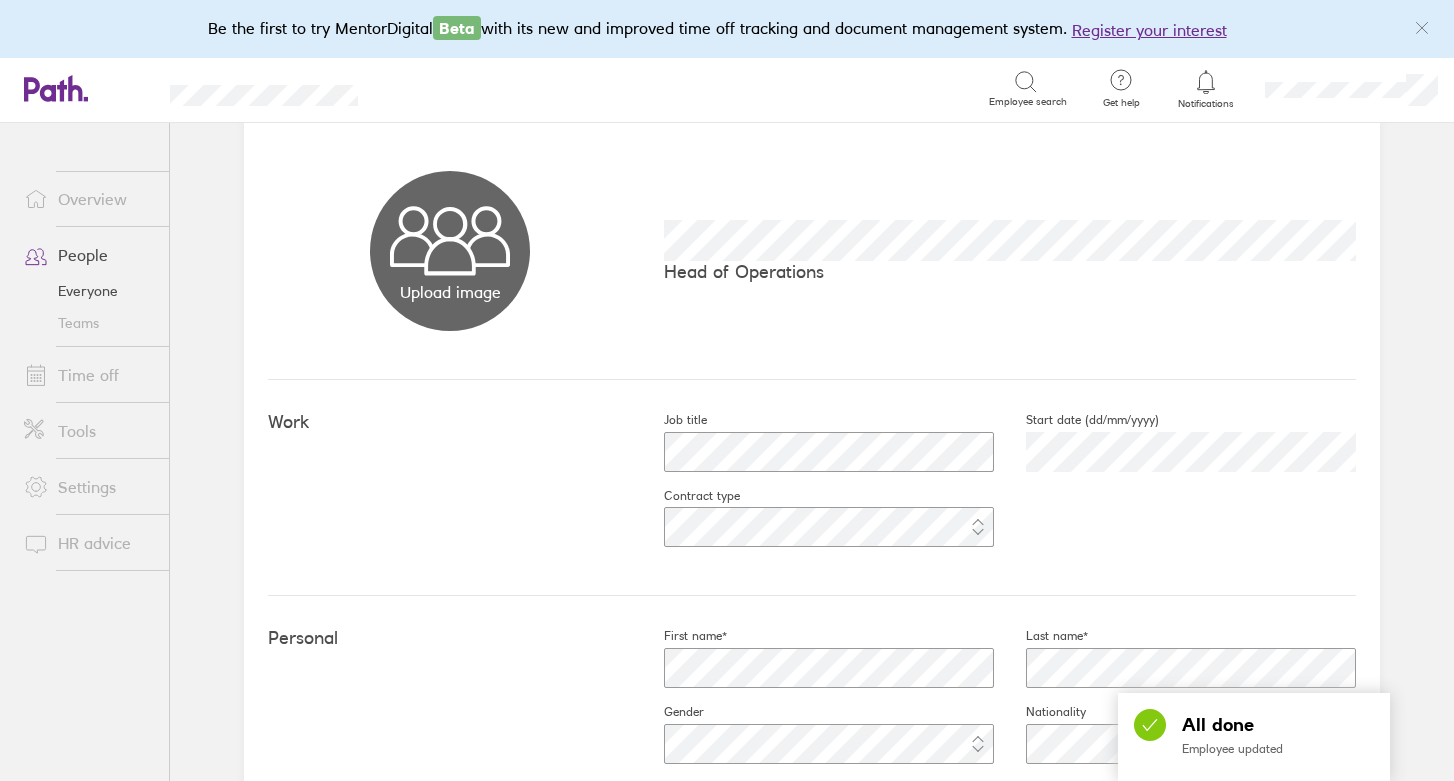 scroll, scrollTop: 0, scrollLeft: 0, axis: both 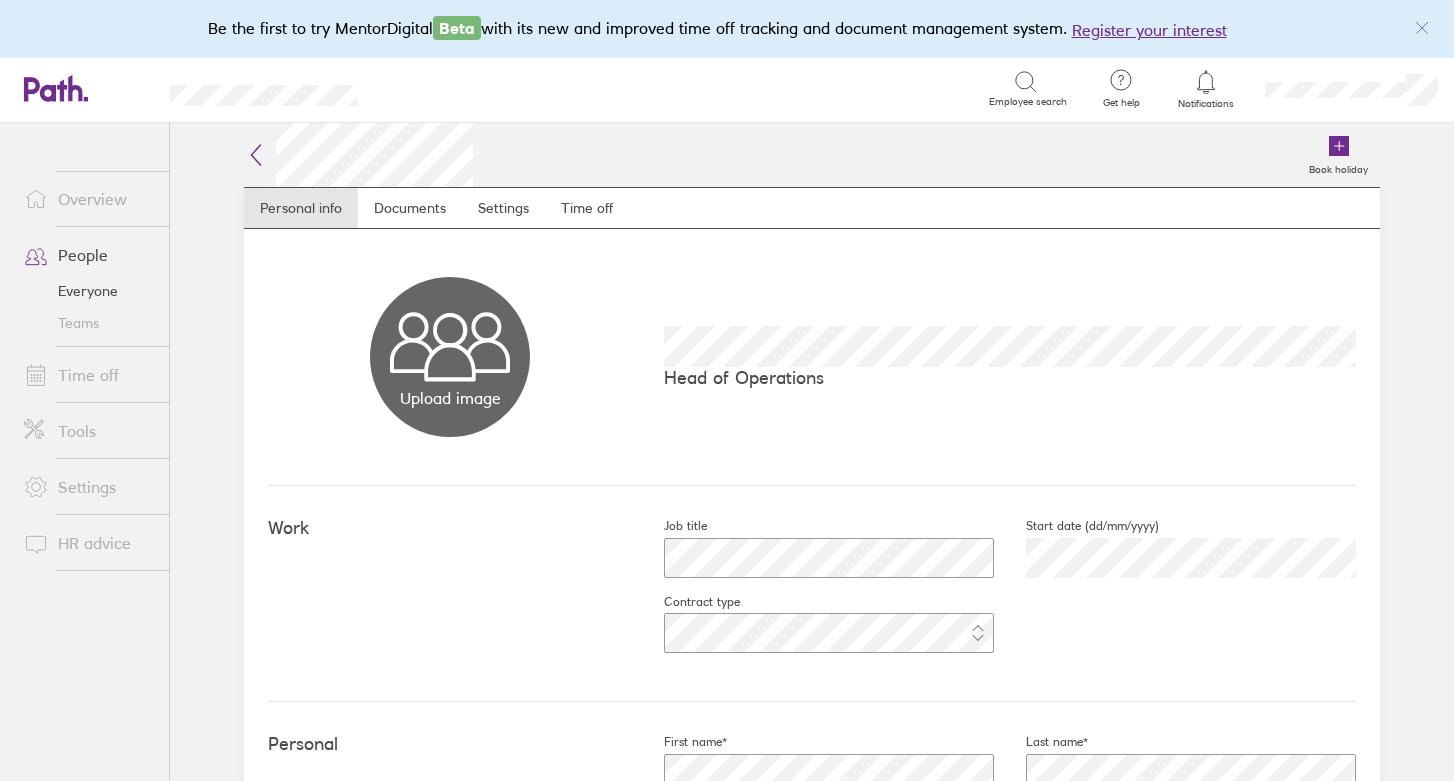 click 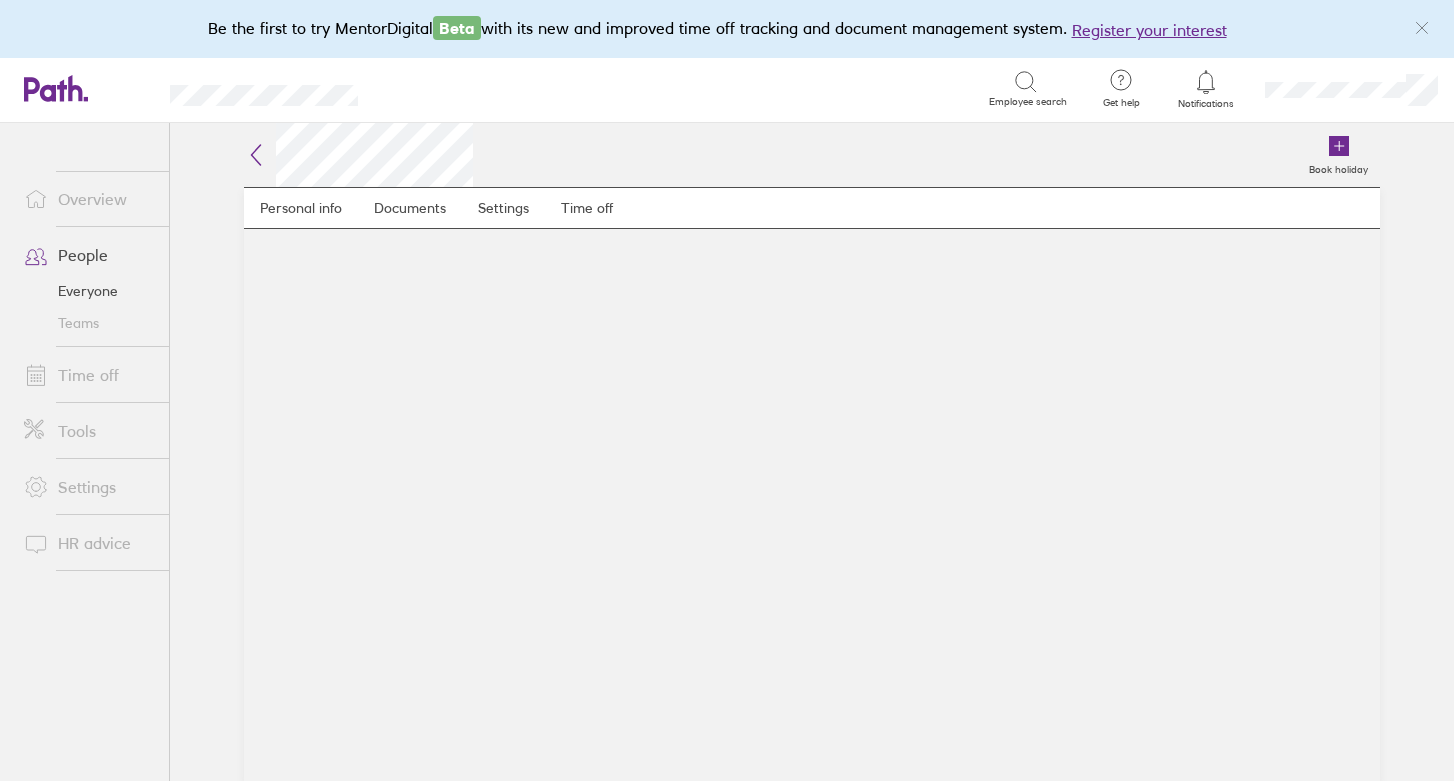 click 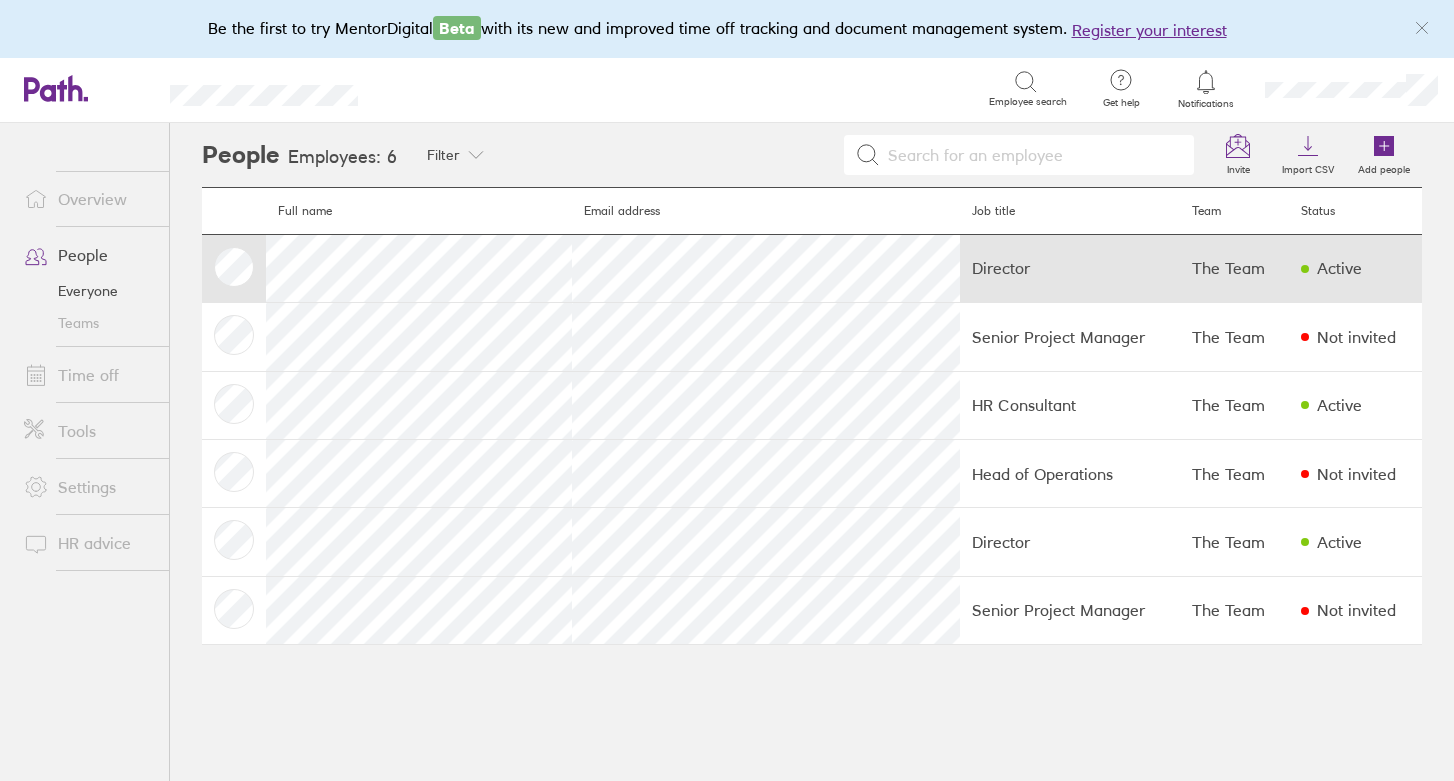 click on "Director" at bounding box center [1070, 268] 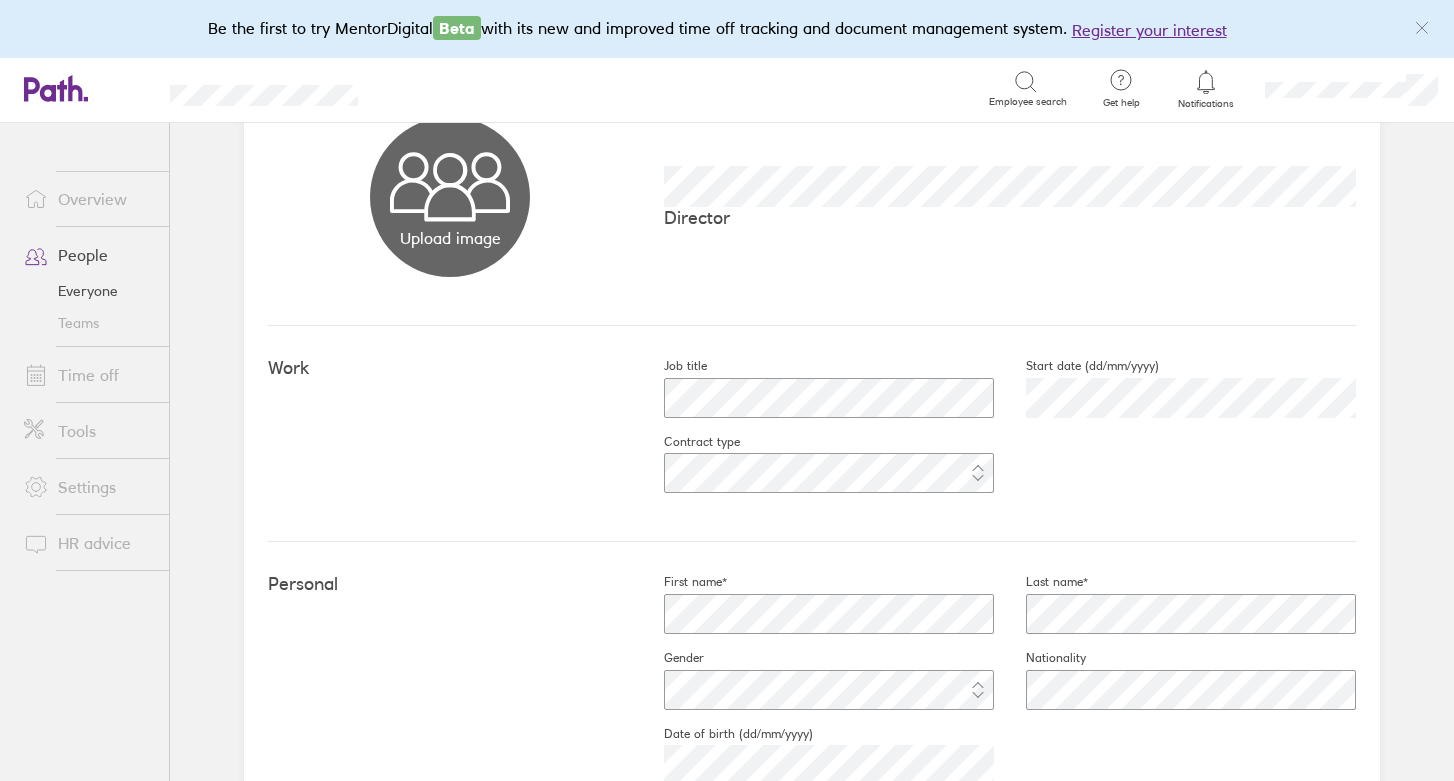 scroll, scrollTop: 159, scrollLeft: 0, axis: vertical 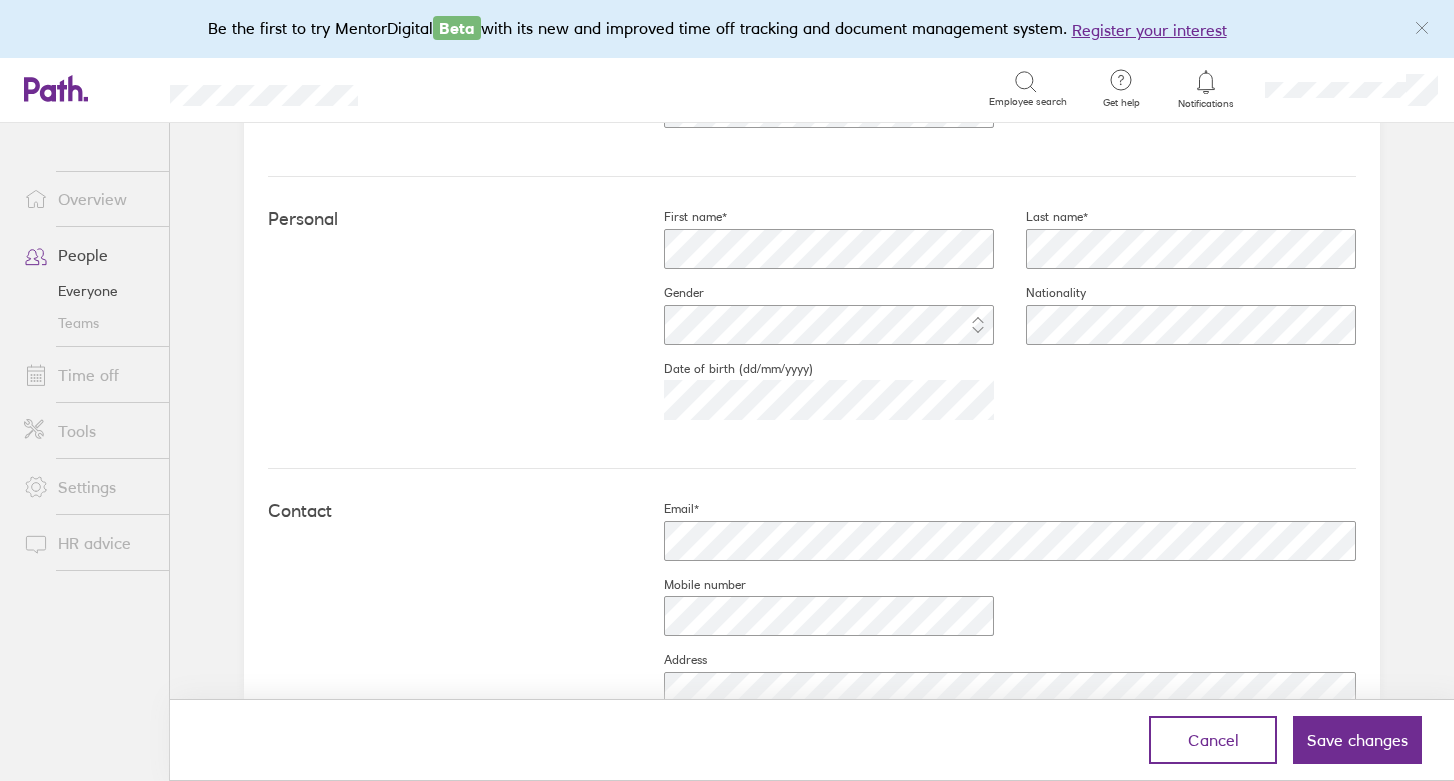 click on "Personal First name* Last name* Gender Nationality Date of birth (dd/mm/yyyy) [DEMOGRAPHIC_DATA]" at bounding box center (812, 323) 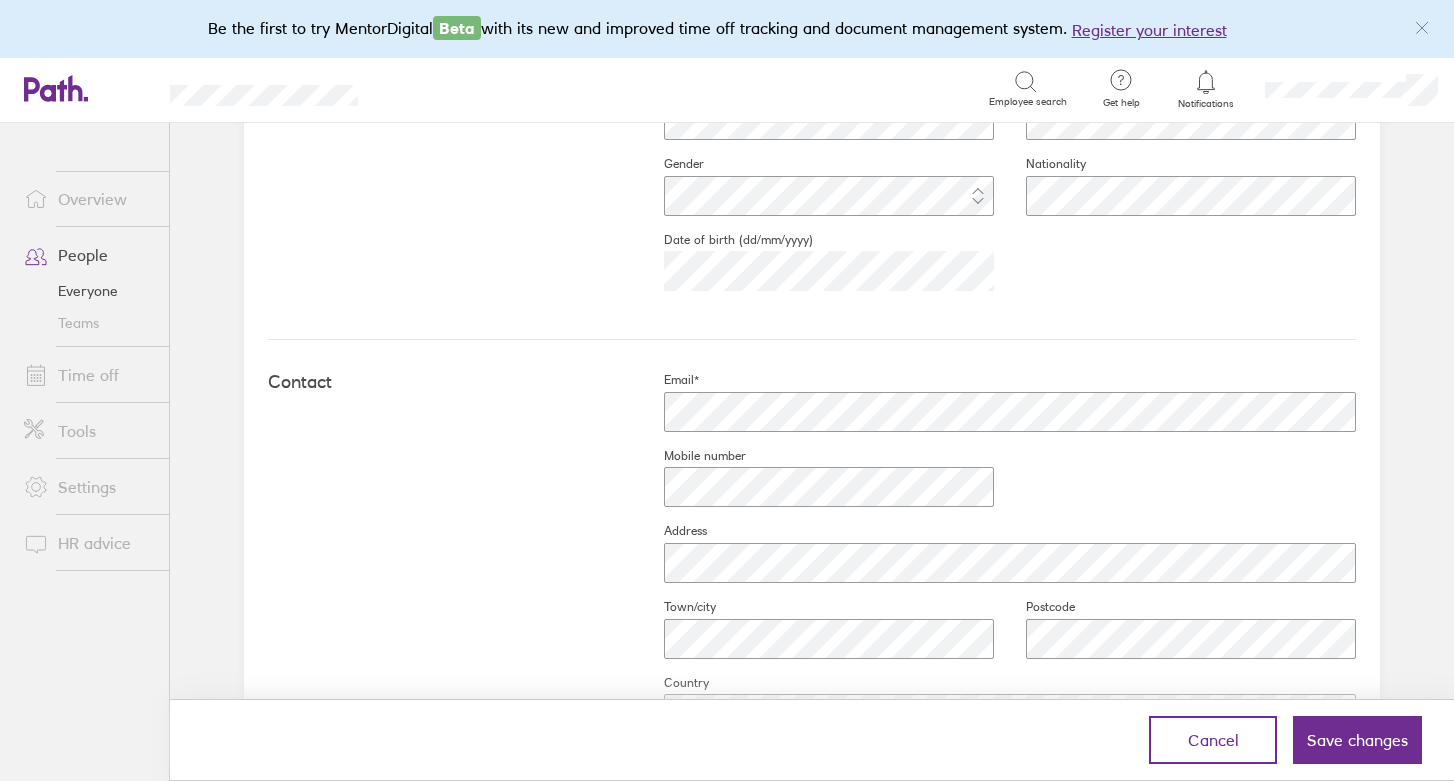 scroll, scrollTop: 656, scrollLeft: 0, axis: vertical 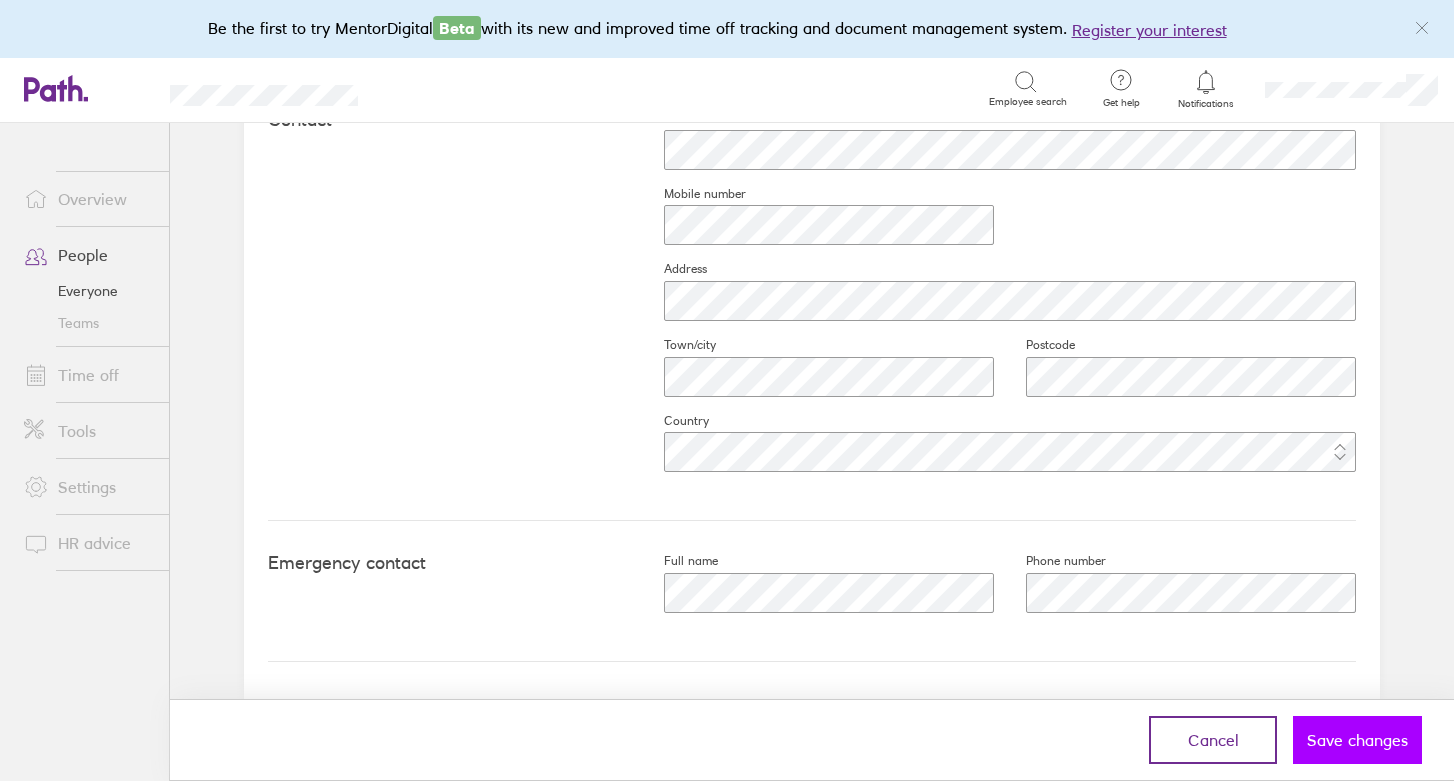 click on "Save changes" at bounding box center (1357, 740) 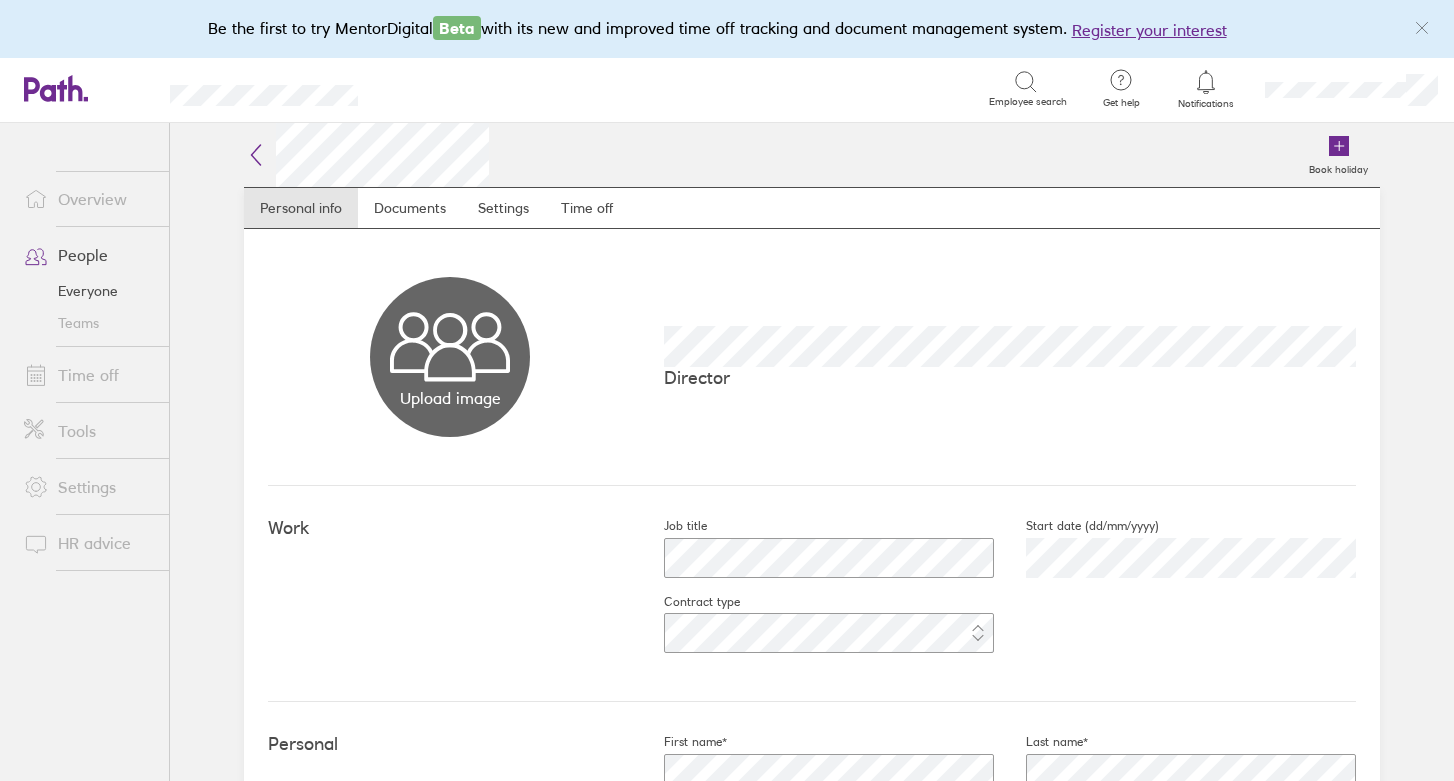 scroll, scrollTop: 10, scrollLeft: 0, axis: vertical 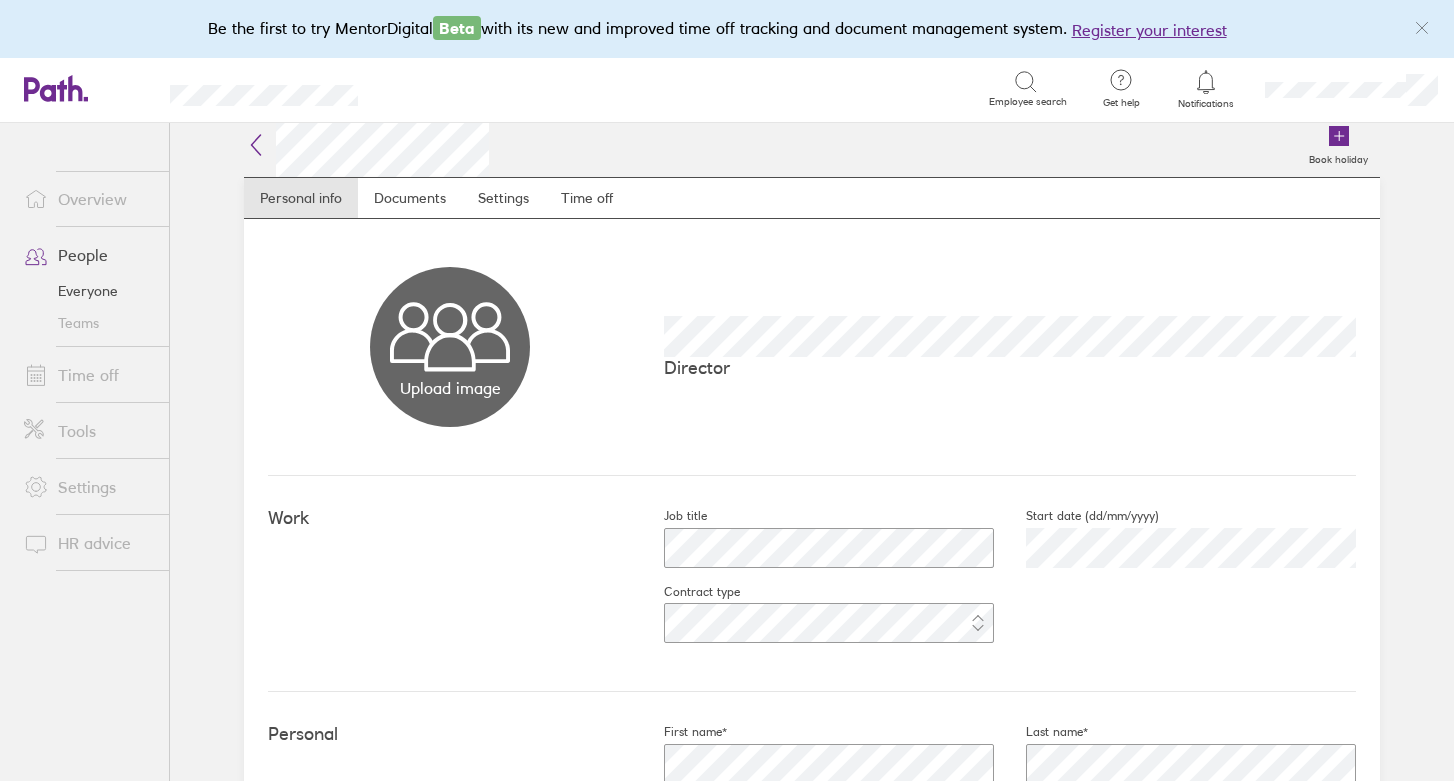 click 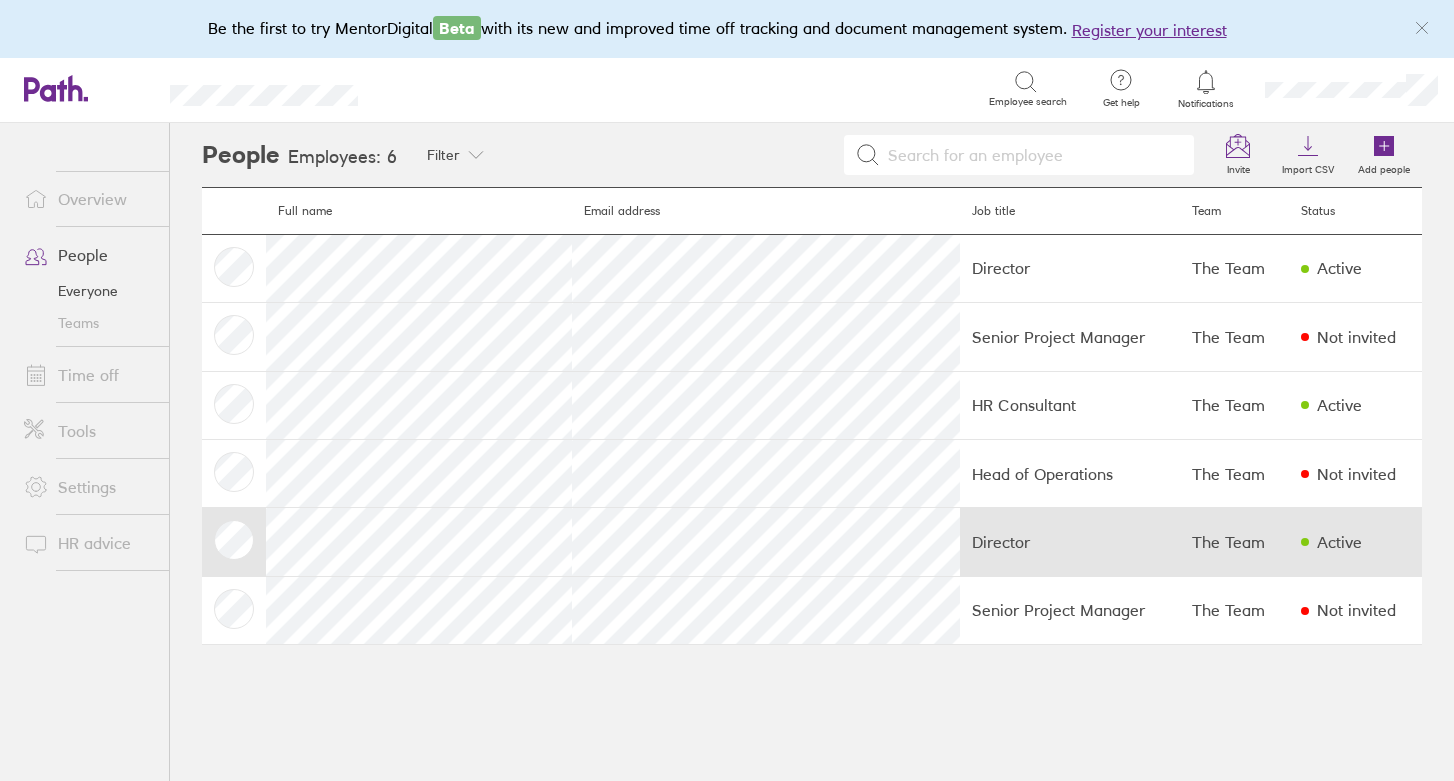 click on "Director" at bounding box center (1070, 542) 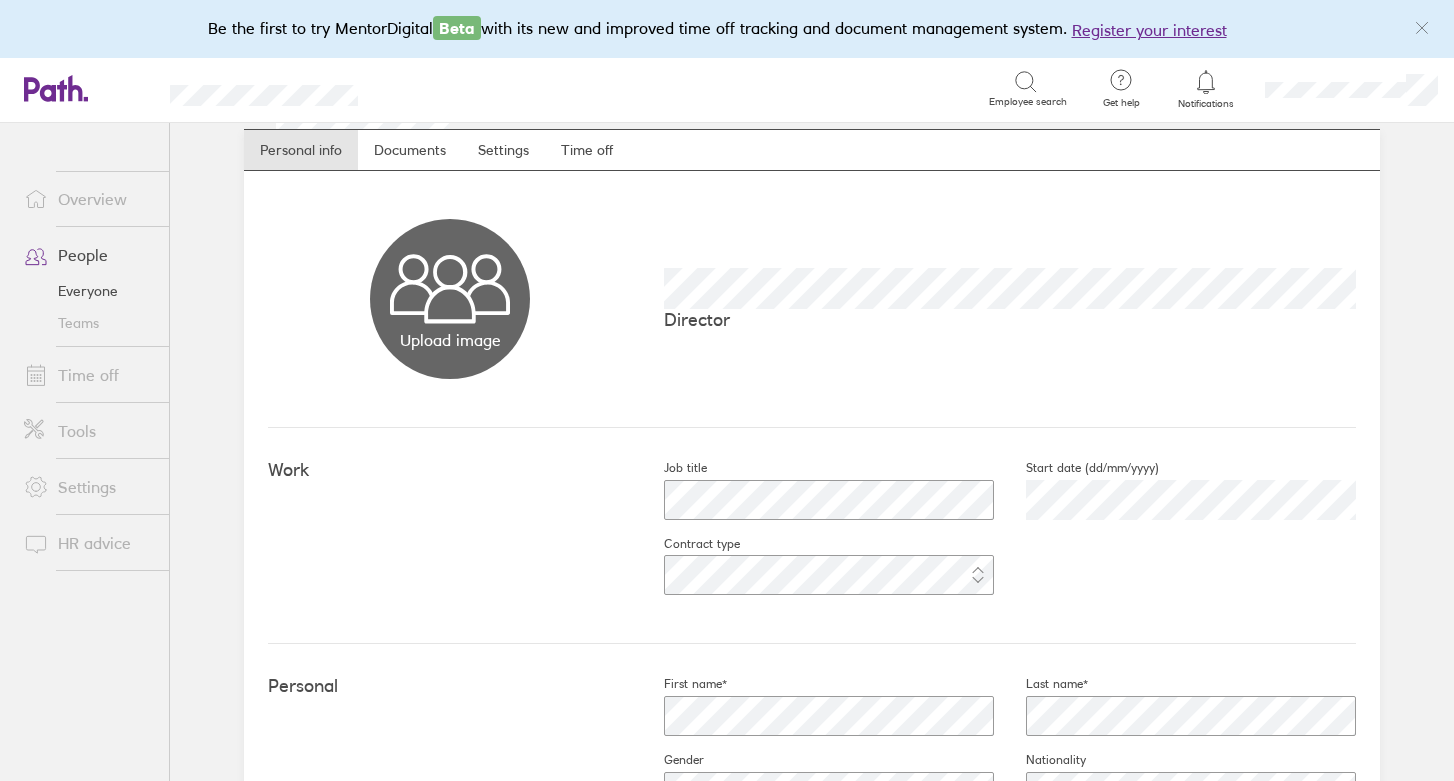 scroll, scrollTop: 74, scrollLeft: 0, axis: vertical 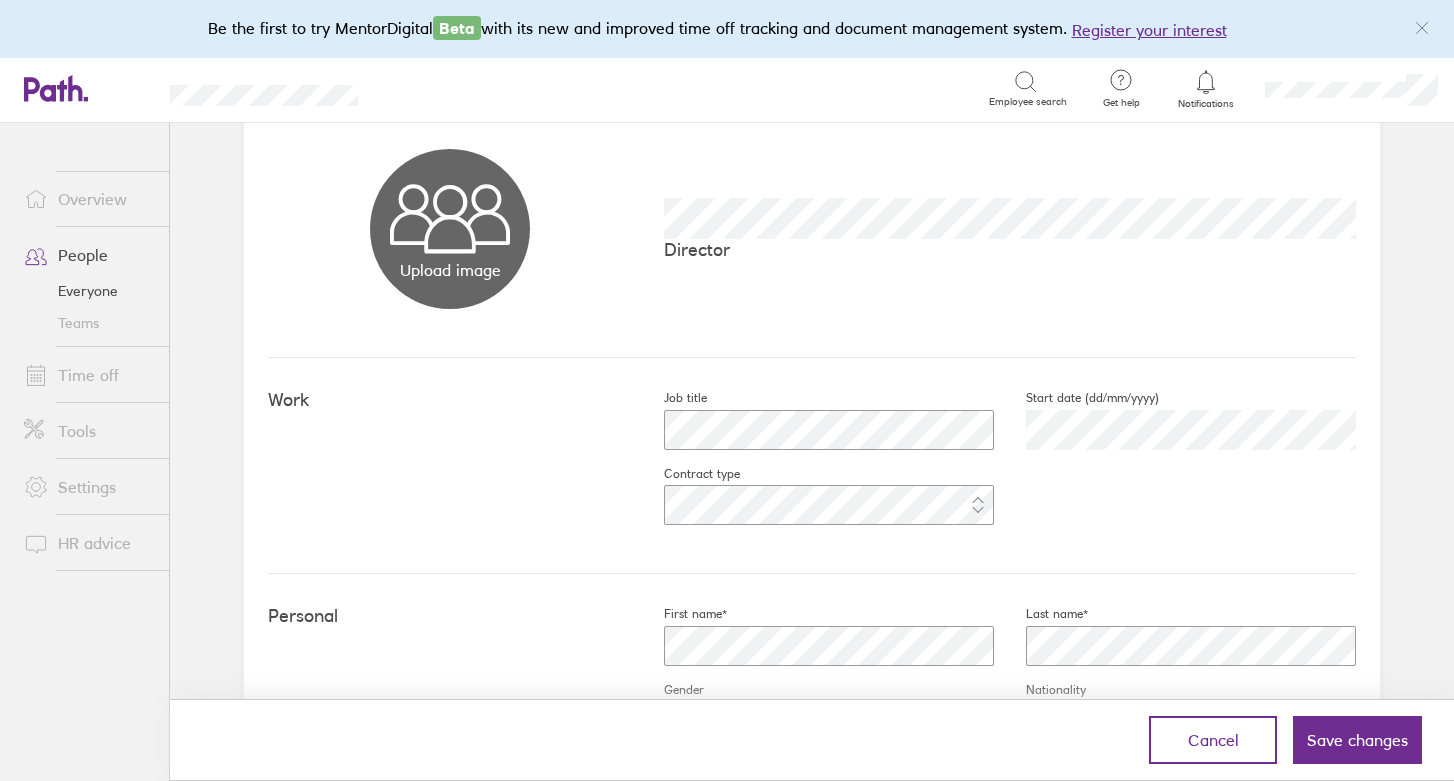 click on "Job title Start date (dd/mm/yyyy) [DATE] Contract type" at bounding box center (994, 465) 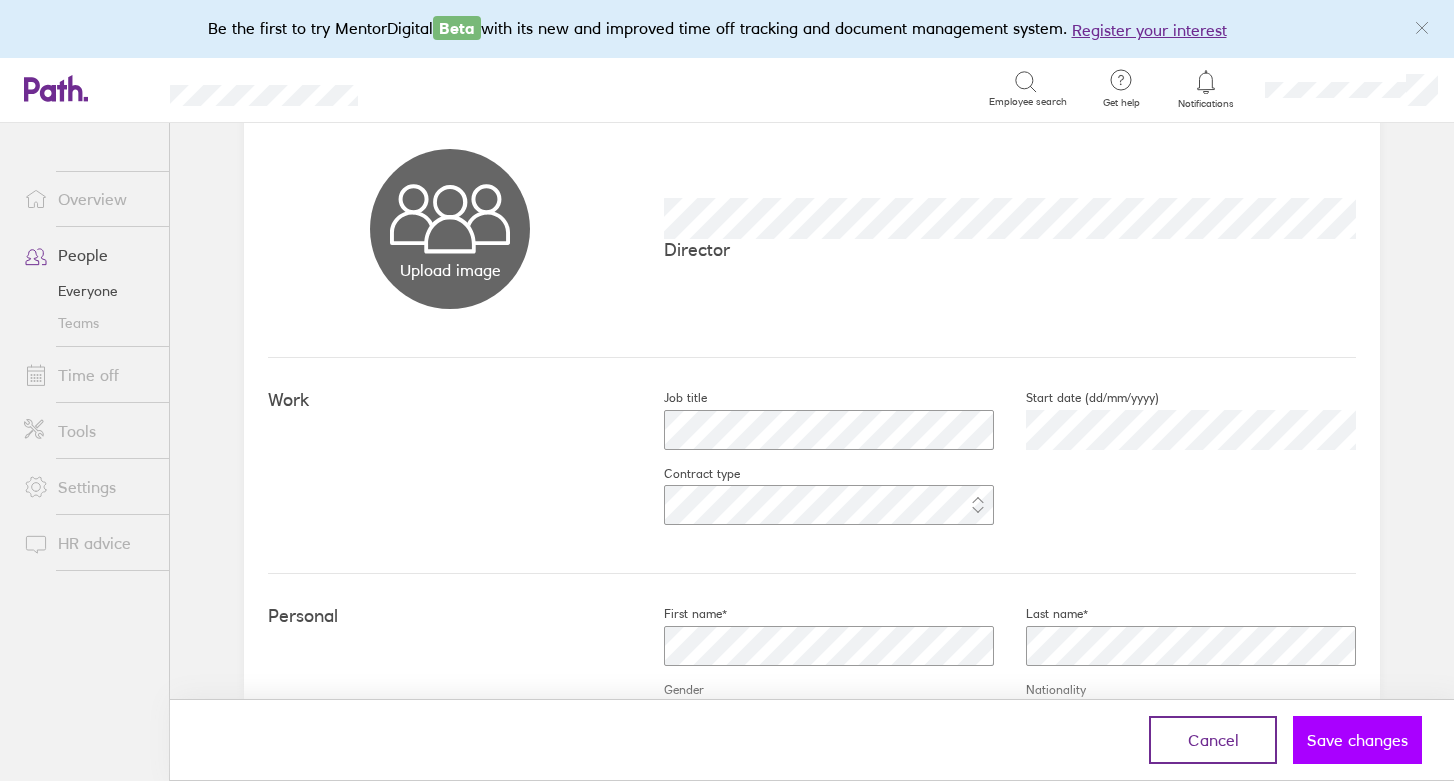 click on "Save changes" at bounding box center (1357, 740) 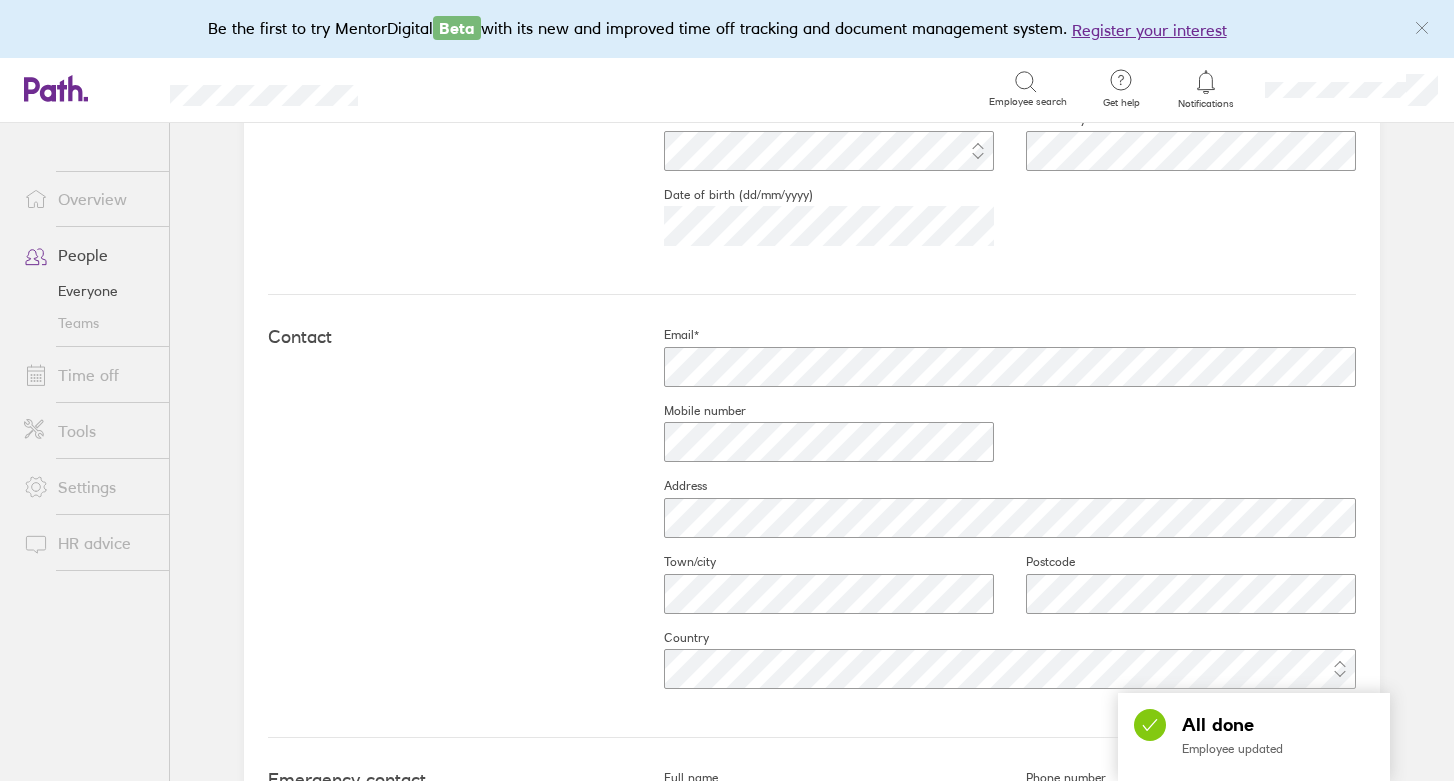 scroll, scrollTop: 636, scrollLeft: 0, axis: vertical 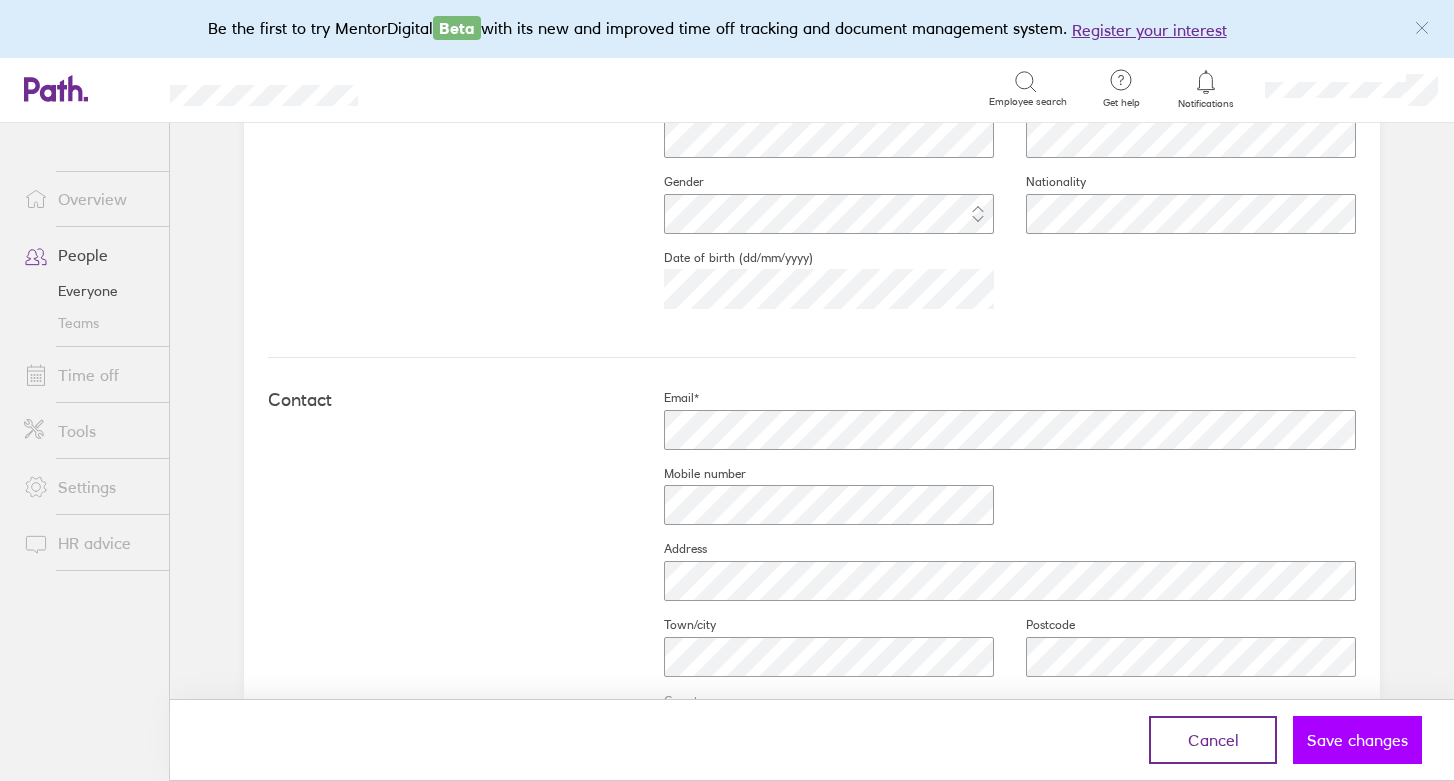 click on "Save changes" at bounding box center [1357, 740] 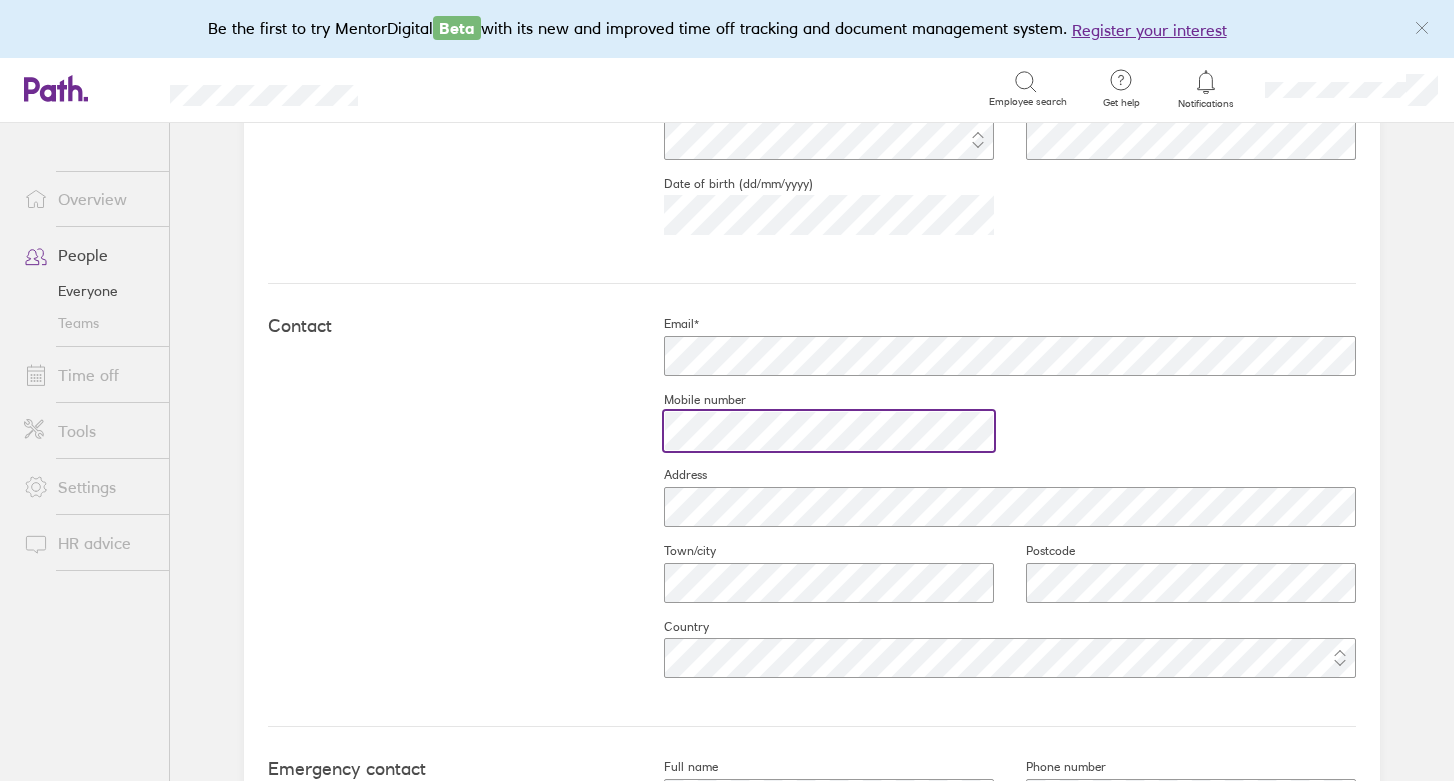 scroll, scrollTop: 705, scrollLeft: 0, axis: vertical 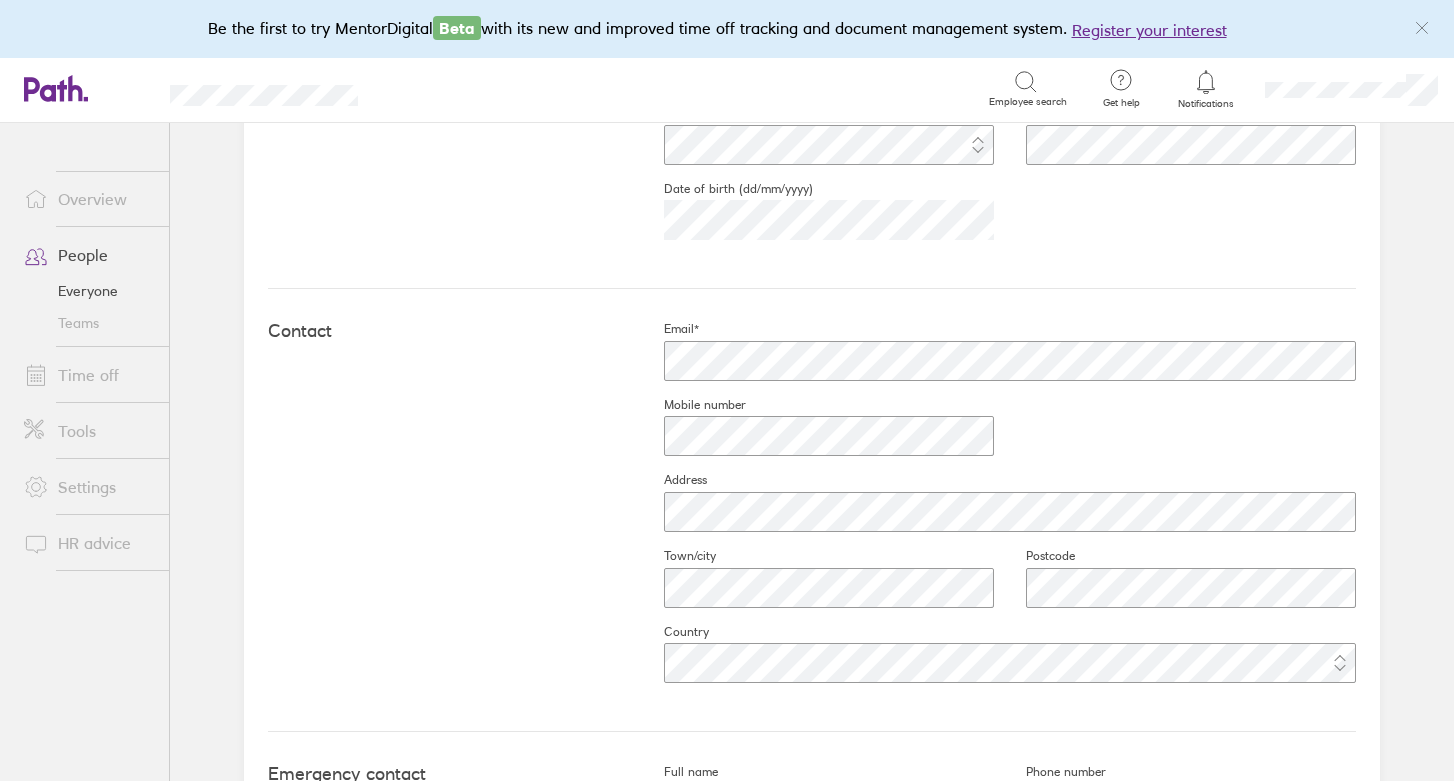 click on "Email* Mobile number Address Town/city Postcode Country" at bounding box center (994, 510) 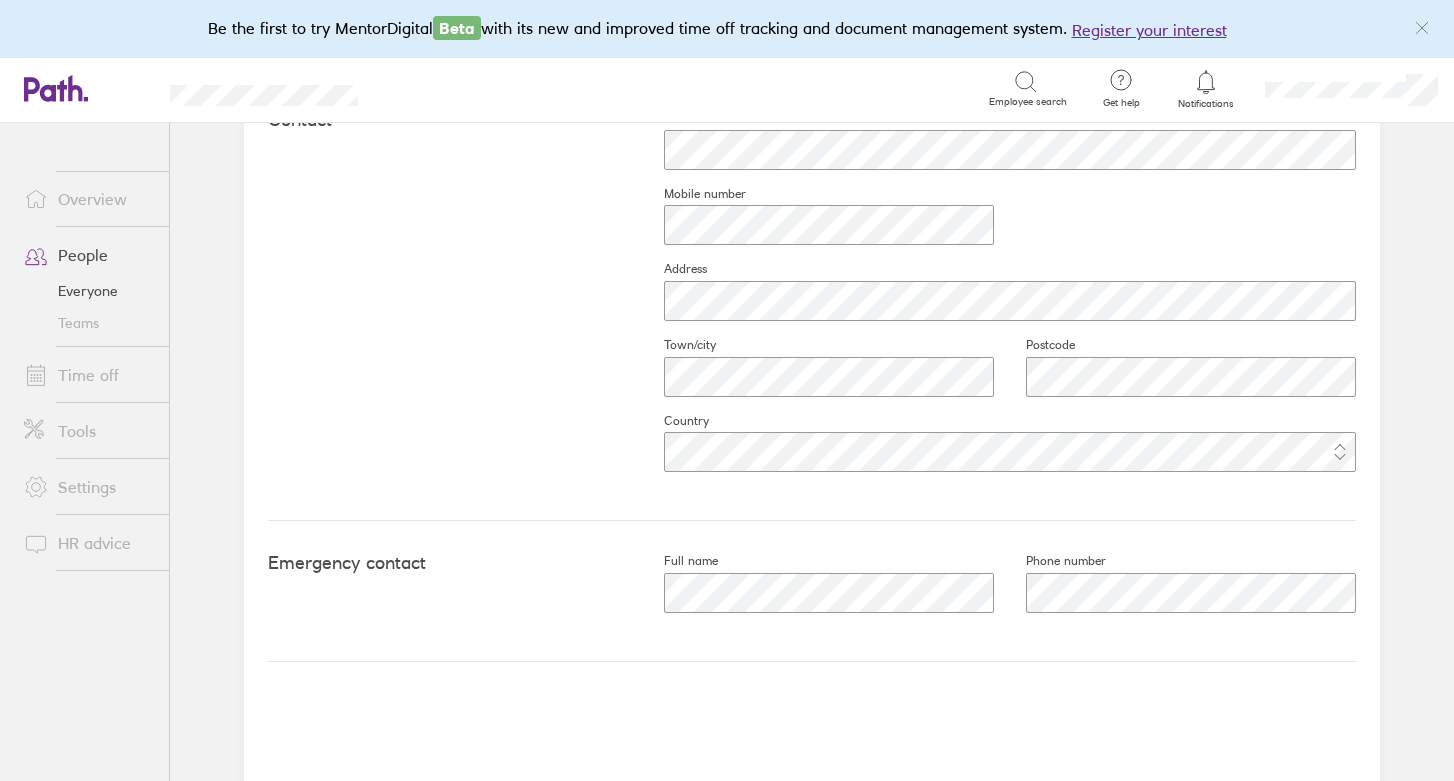 scroll, scrollTop: 0, scrollLeft: 0, axis: both 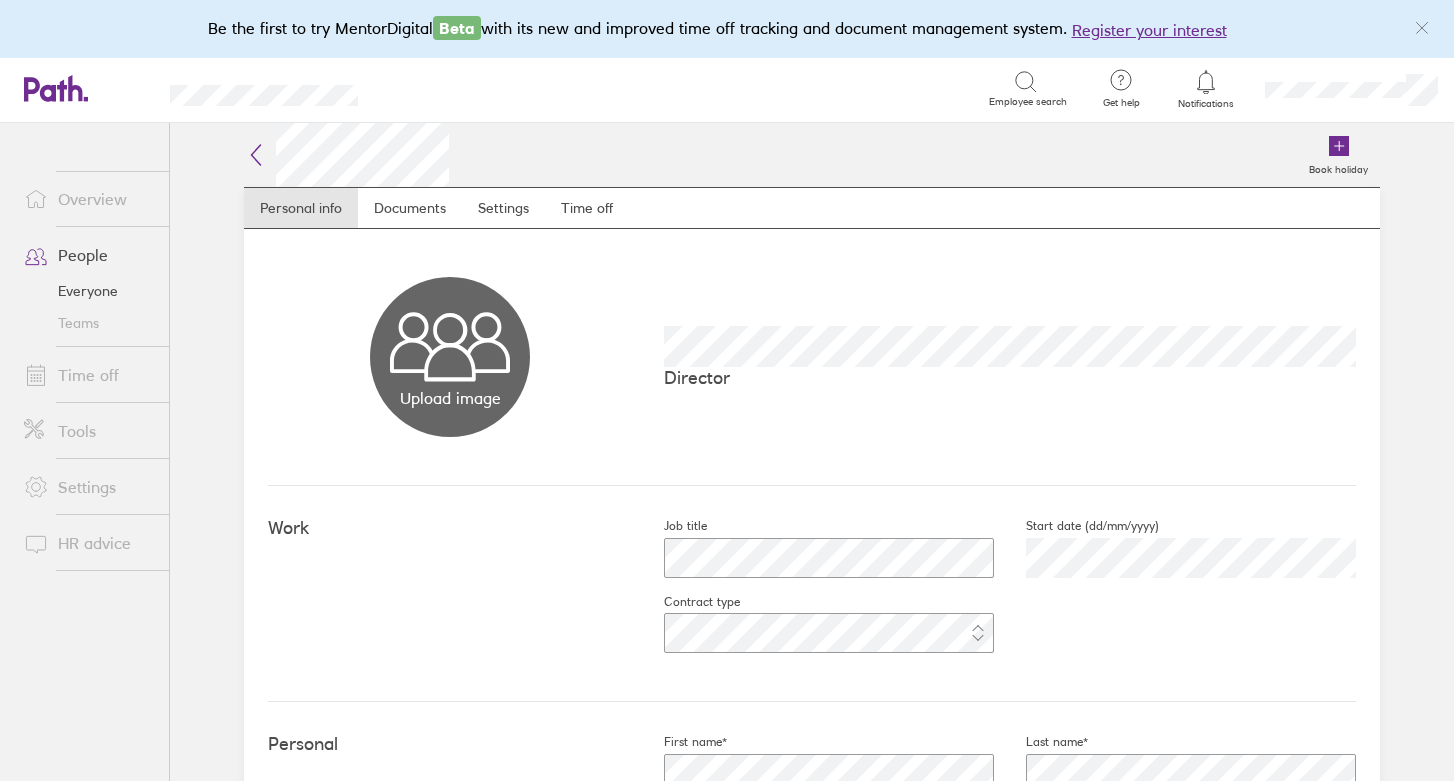 click 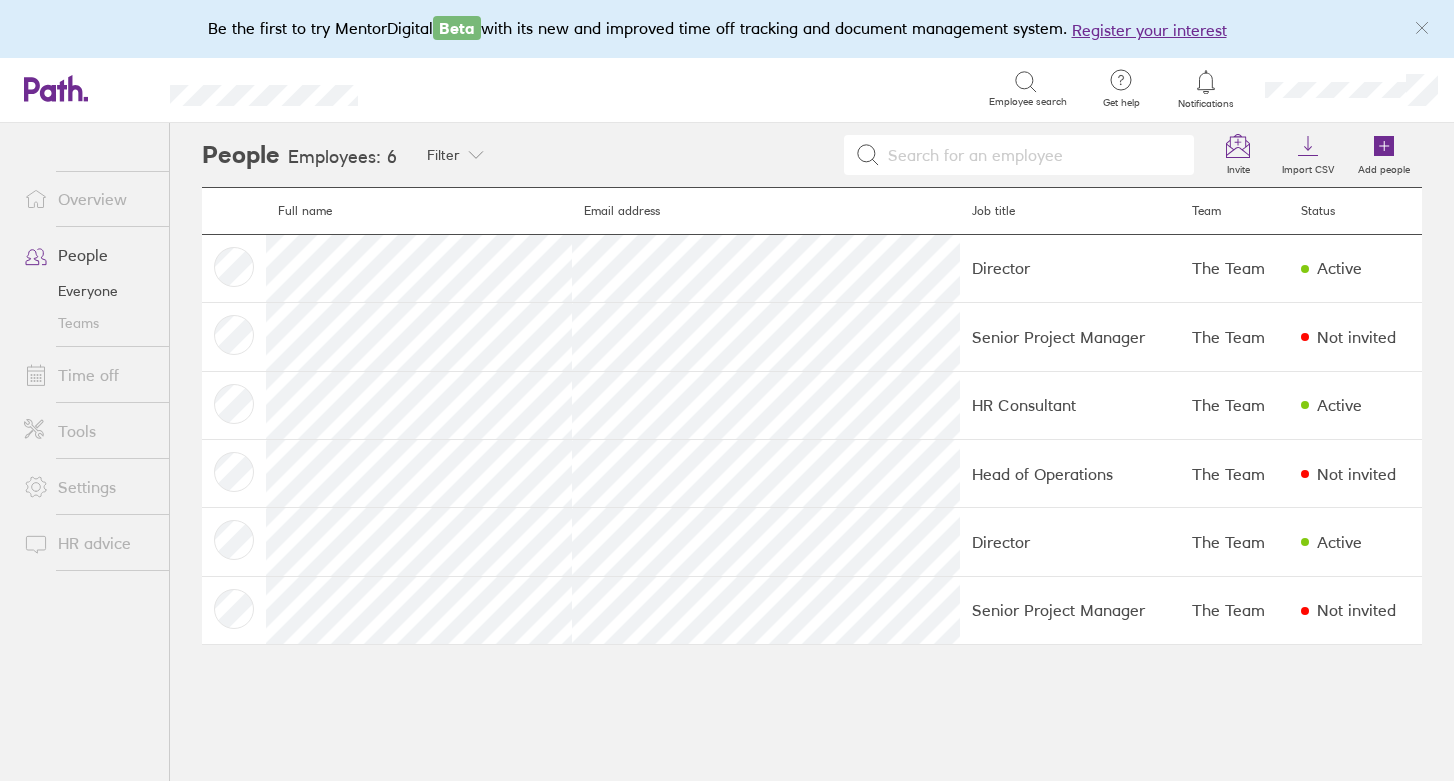 click on "Time off" at bounding box center [88, 375] 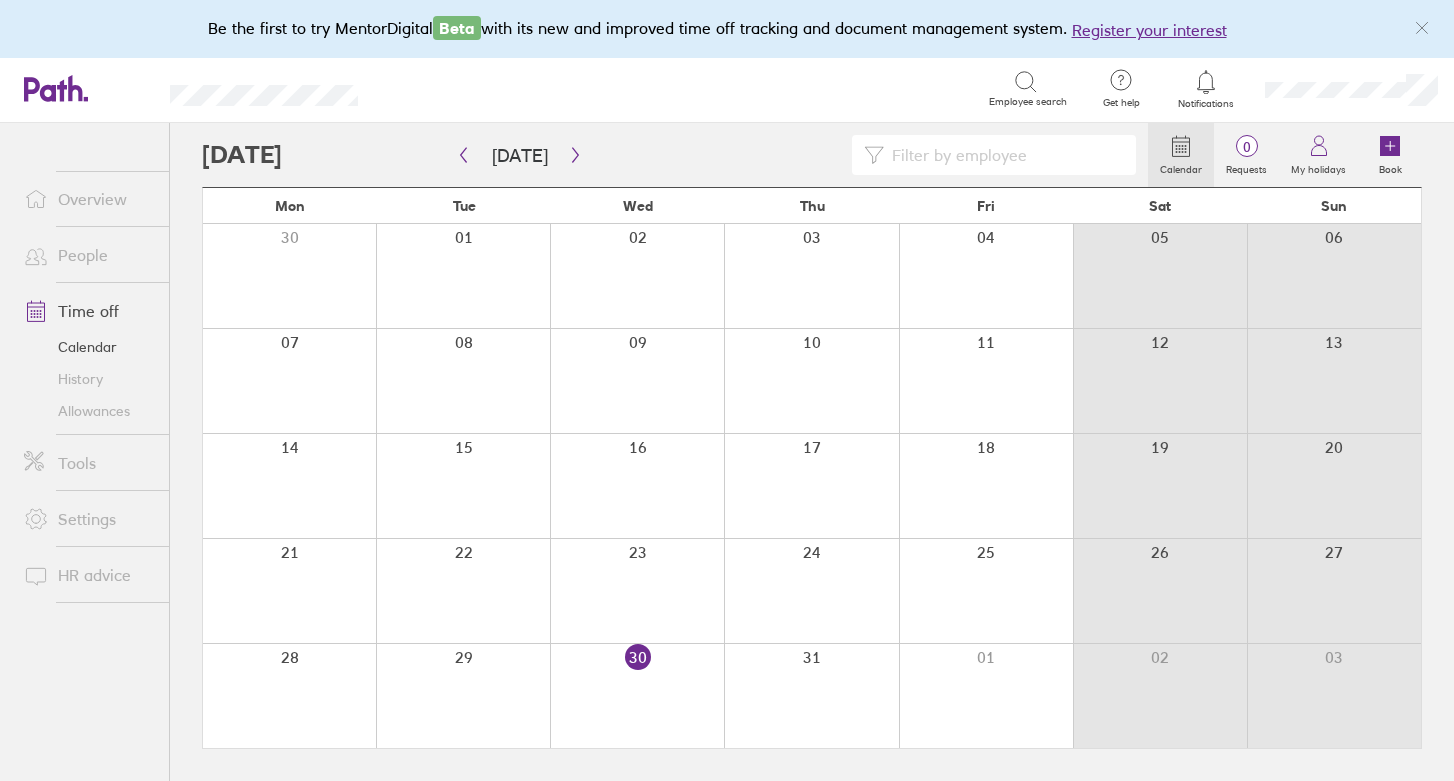 click on "Allowances" at bounding box center (88, 411) 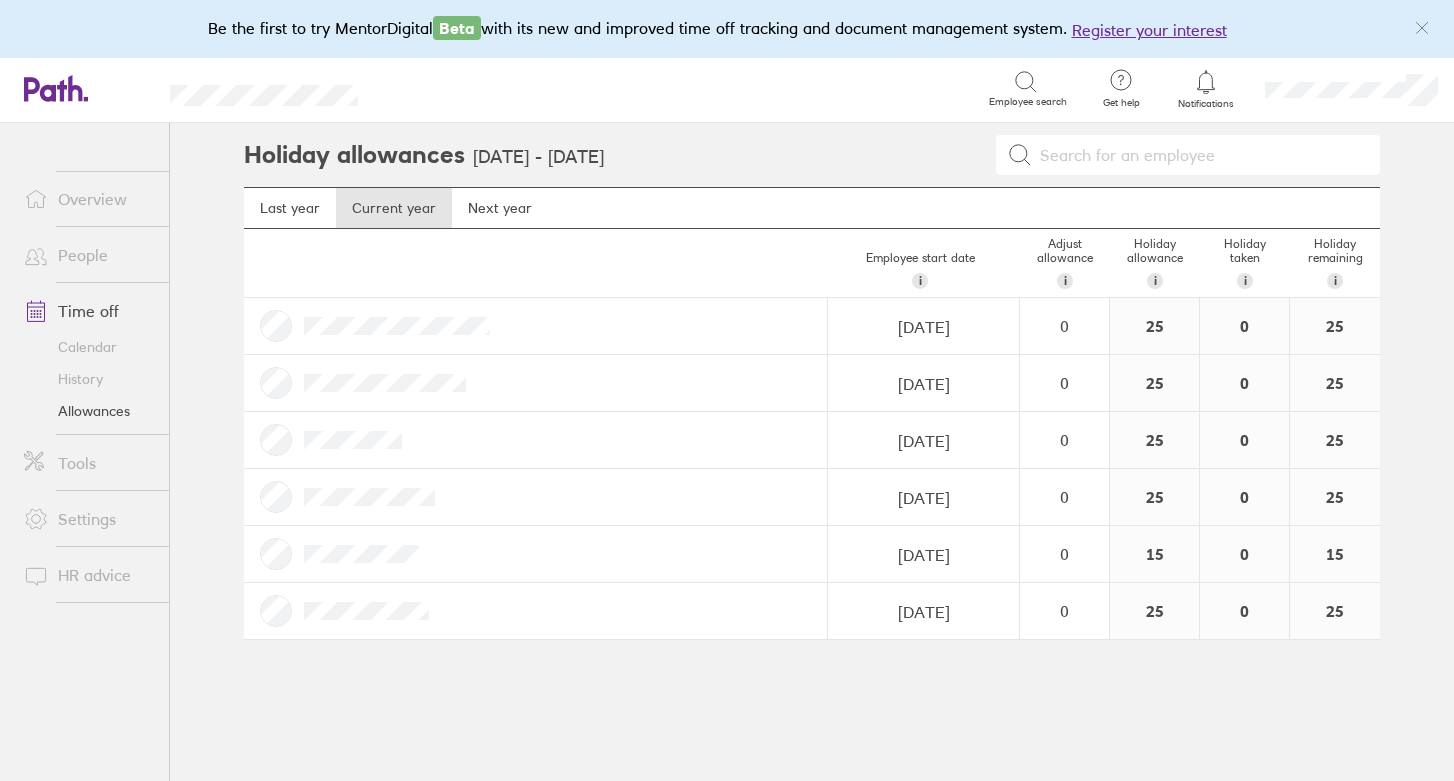 click on "Calendar" at bounding box center [88, 347] 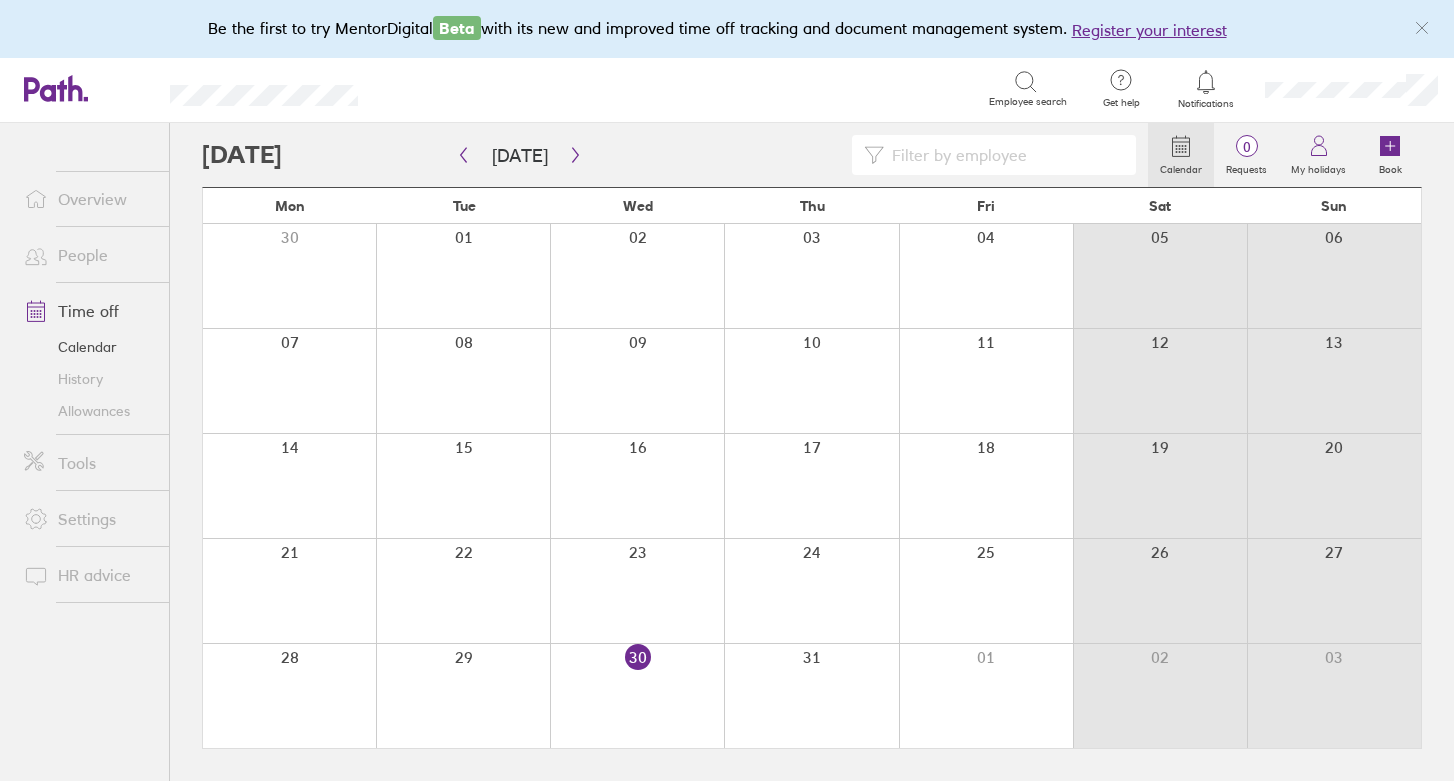 click on "People" at bounding box center [88, 255] 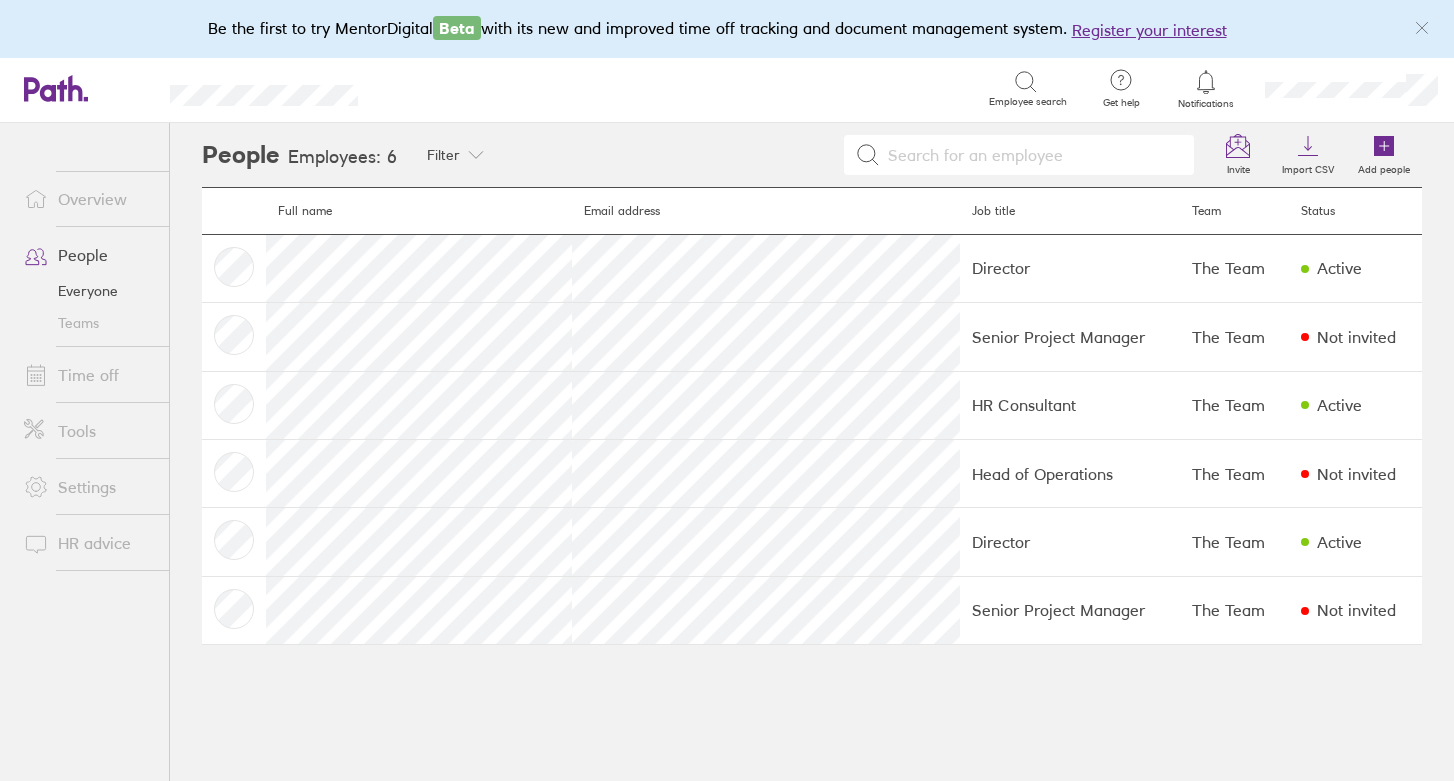 click on "Settings" at bounding box center (88, 487) 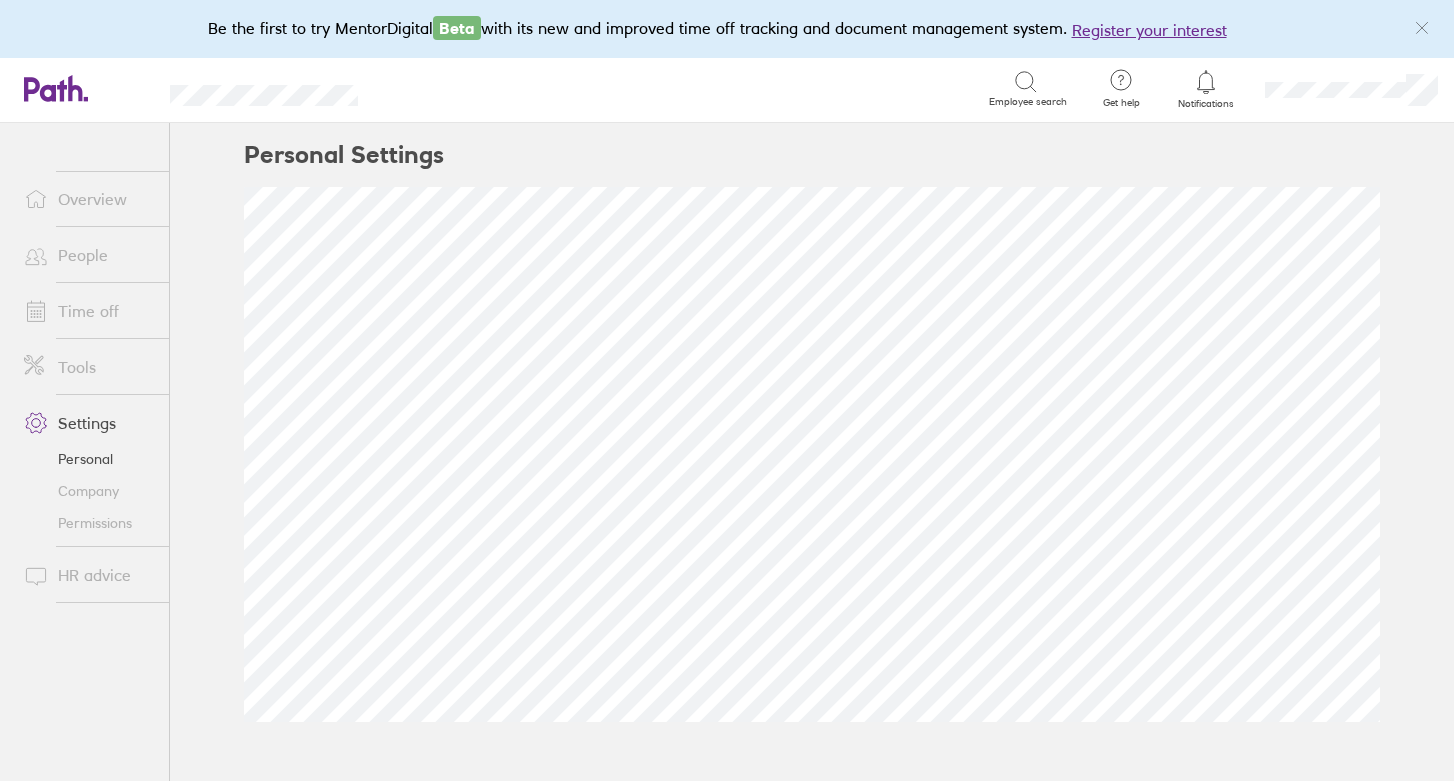 click on "Tools" at bounding box center [88, 367] 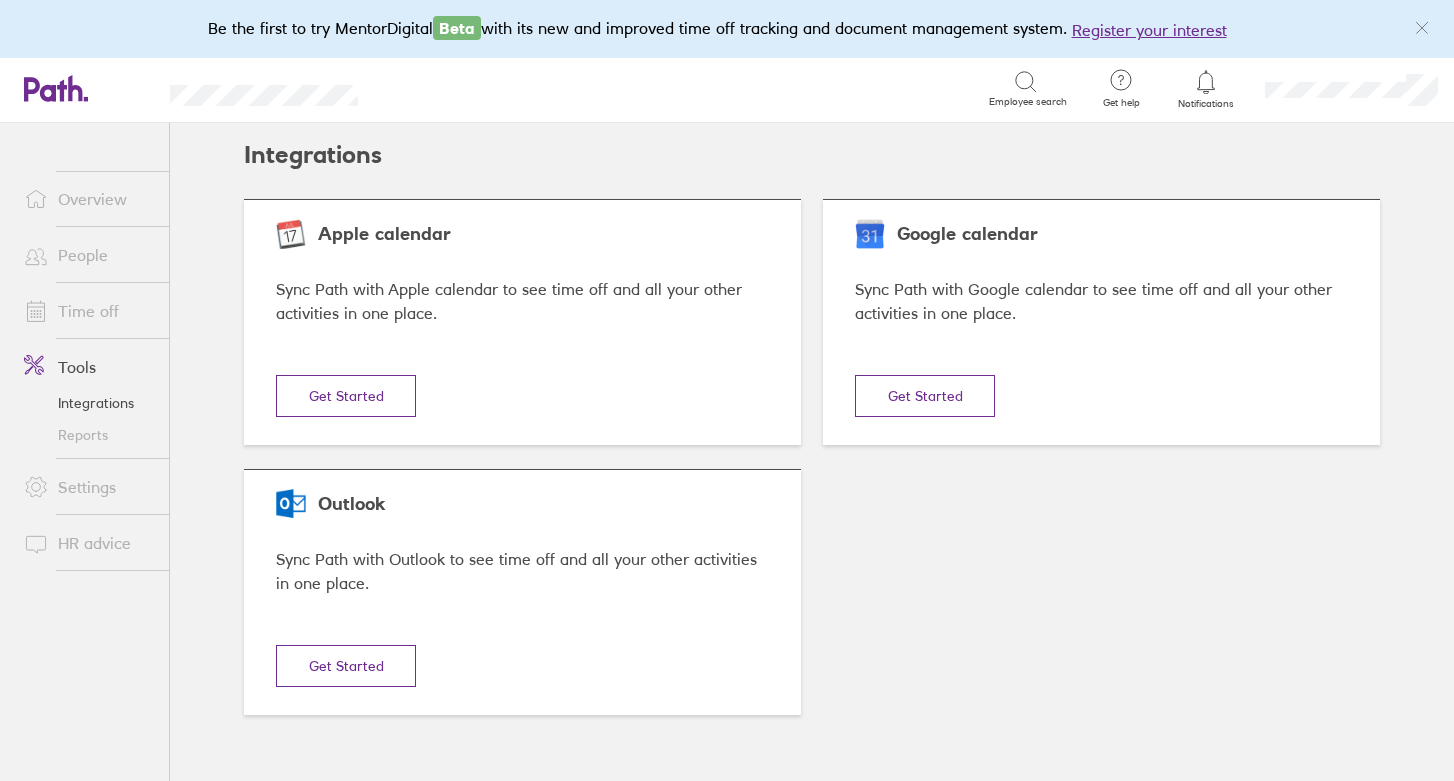 click on "Get Started" at bounding box center (346, 396) 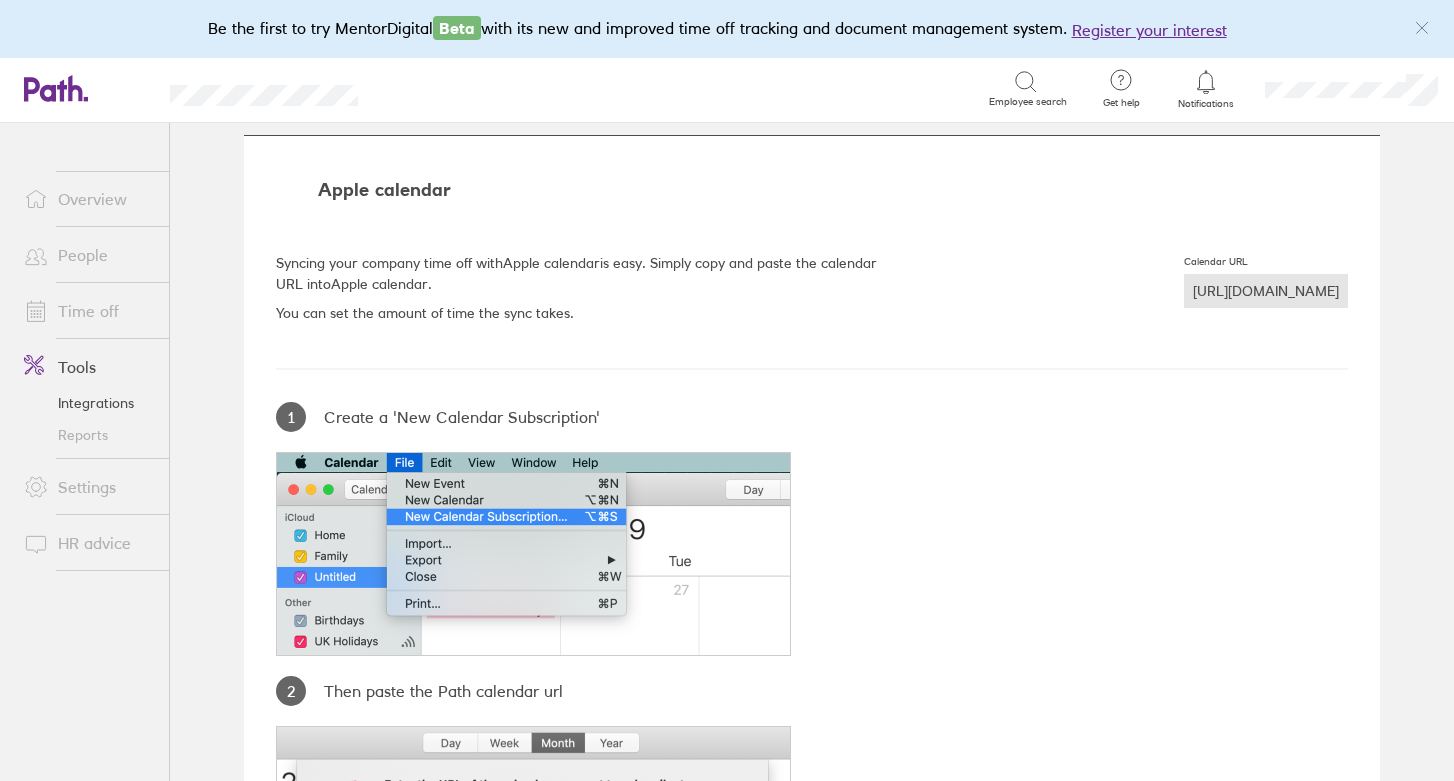 scroll, scrollTop: 0, scrollLeft: 0, axis: both 